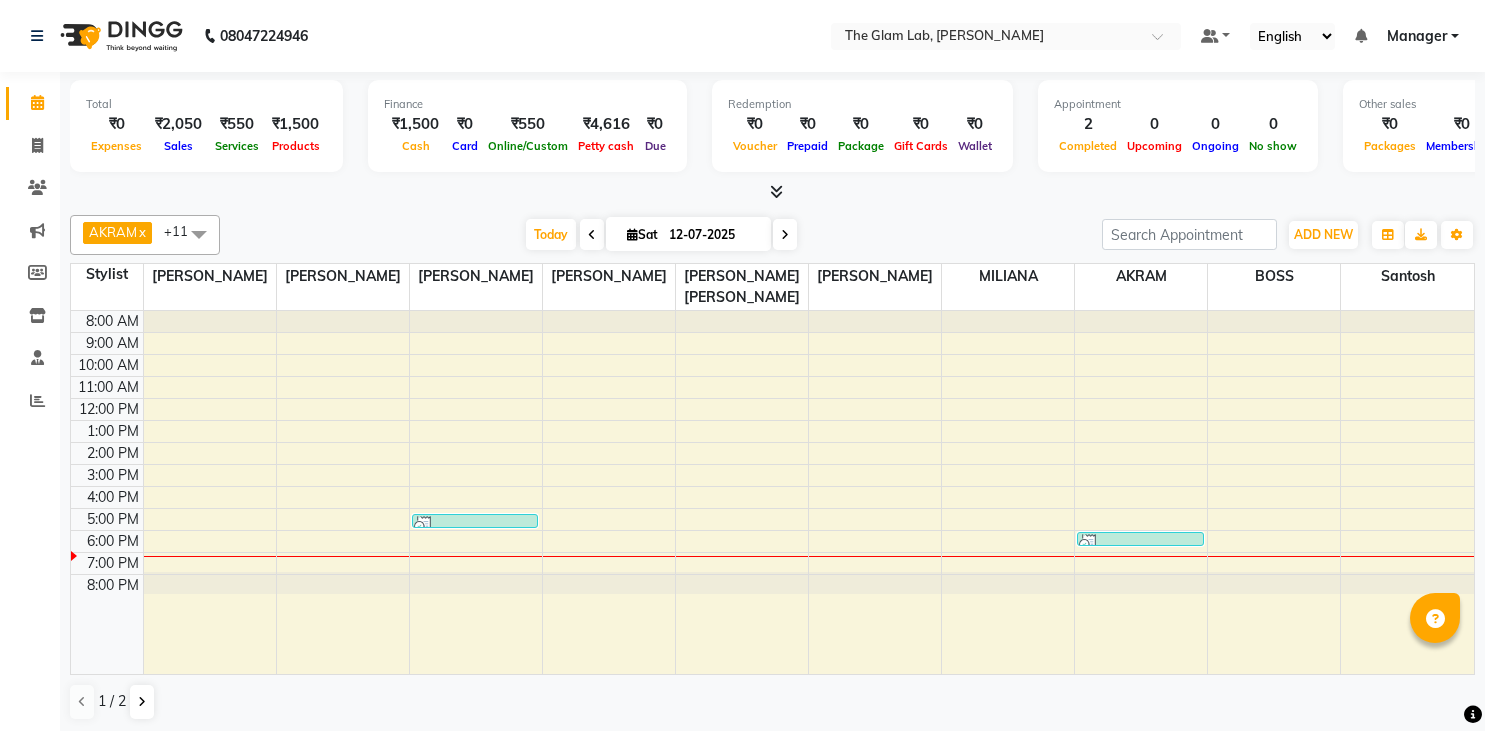 scroll, scrollTop: 1, scrollLeft: 0, axis: vertical 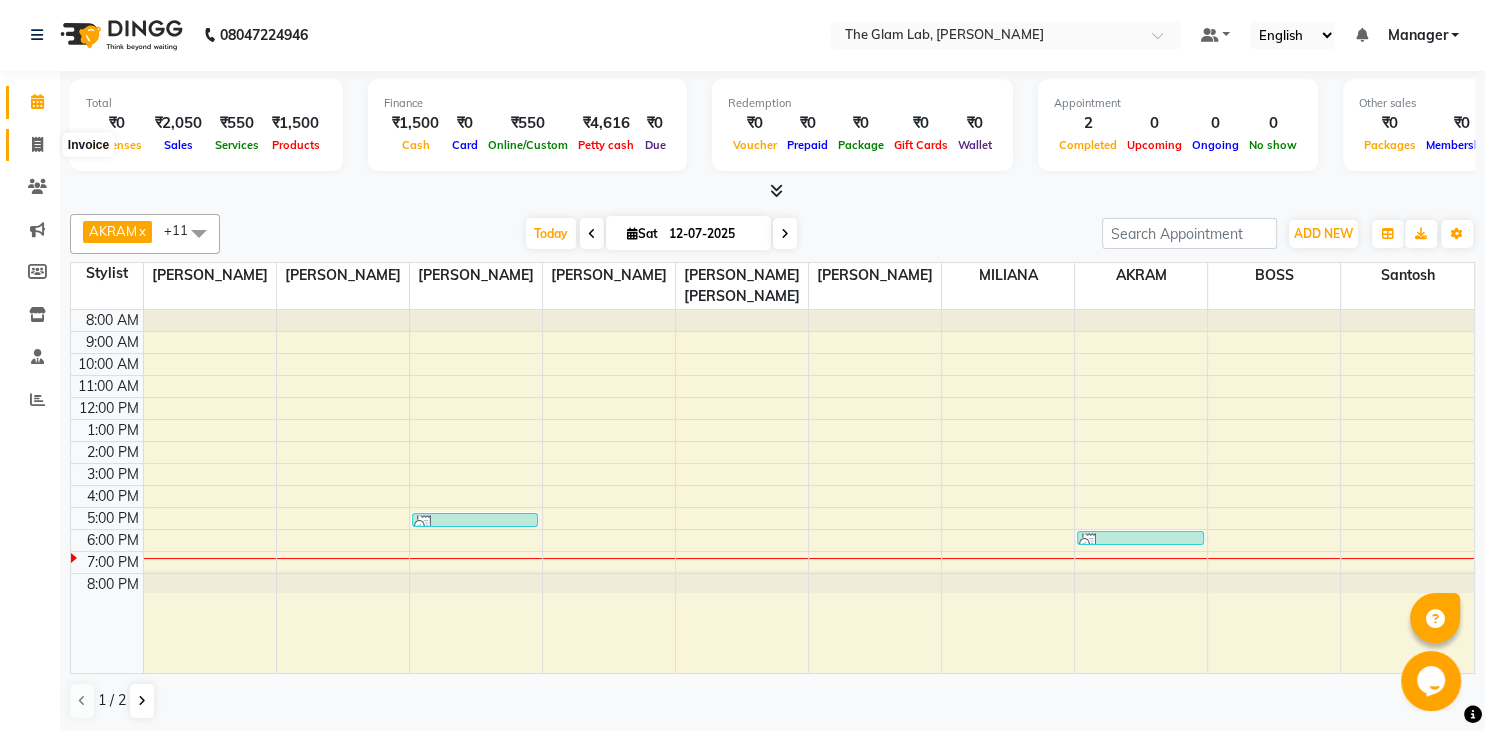 click 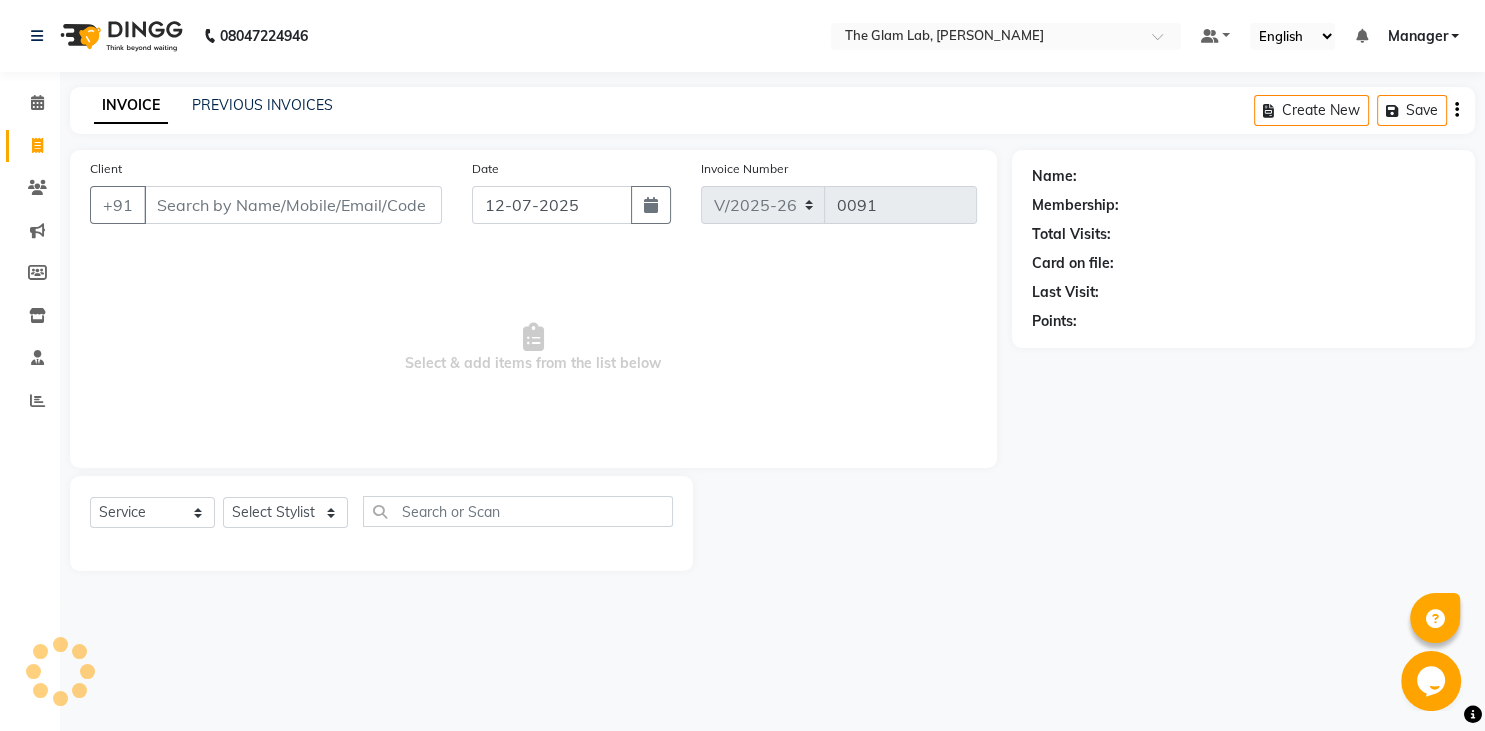 scroll, scrollTop: 0, scrollLeft: 0, axis: both 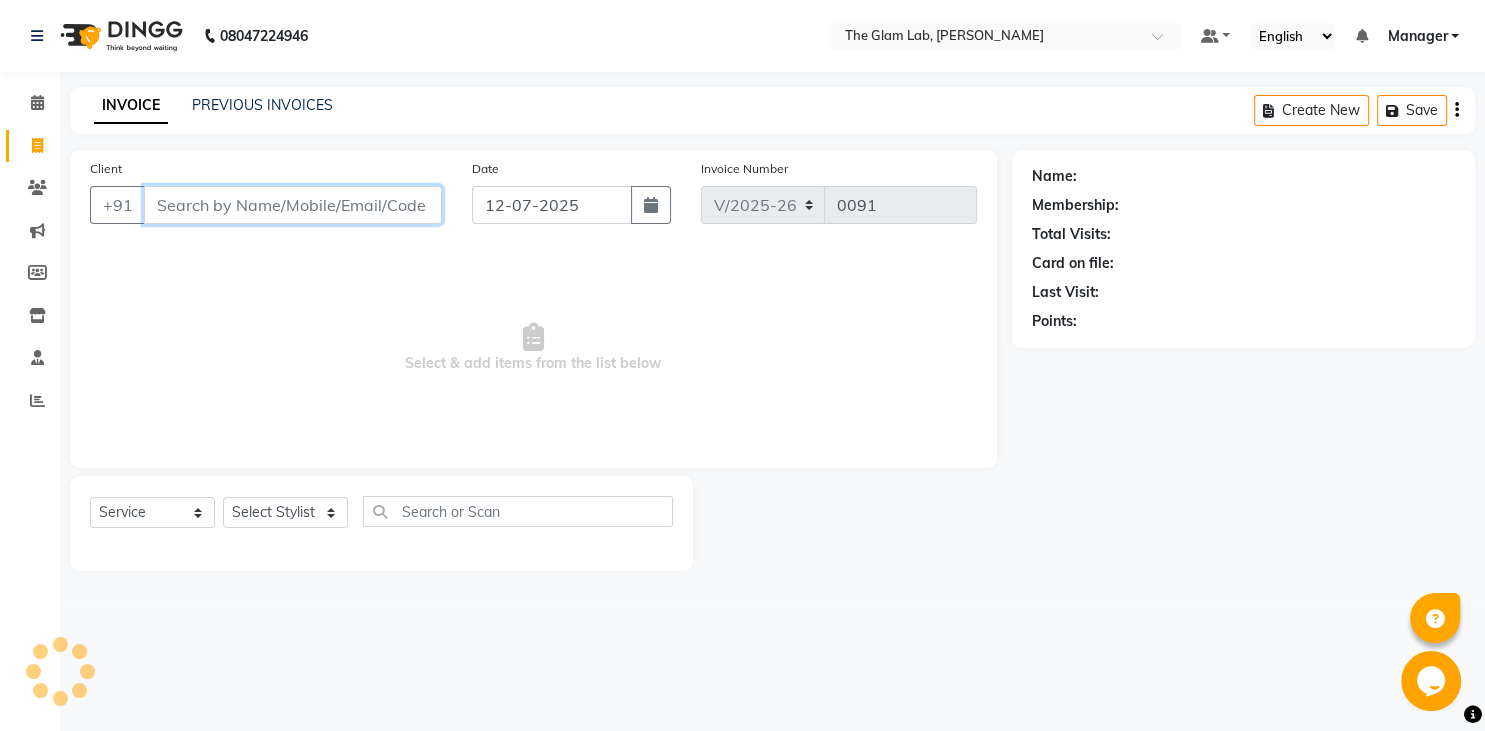 click on "Client" at bounding box center [293, 205] 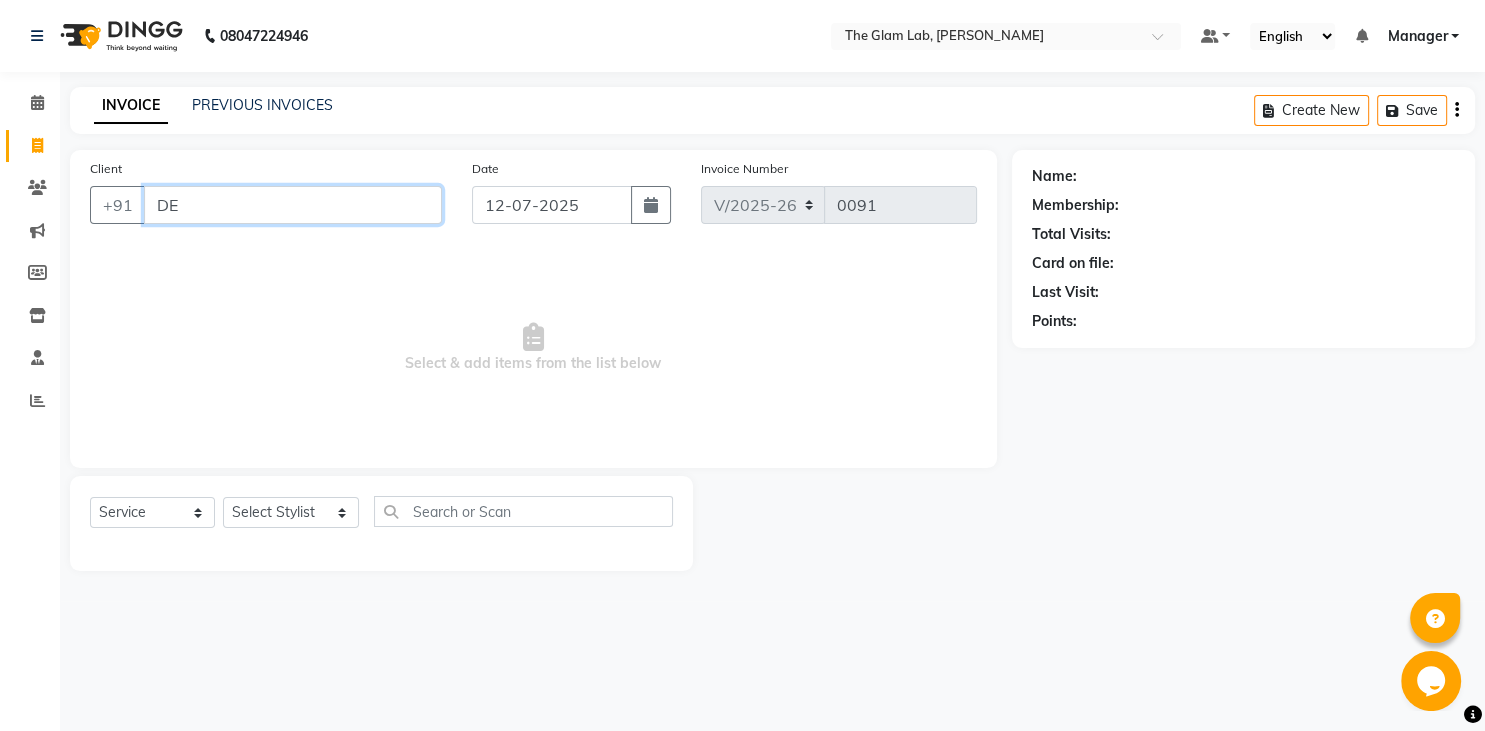 type on "D" 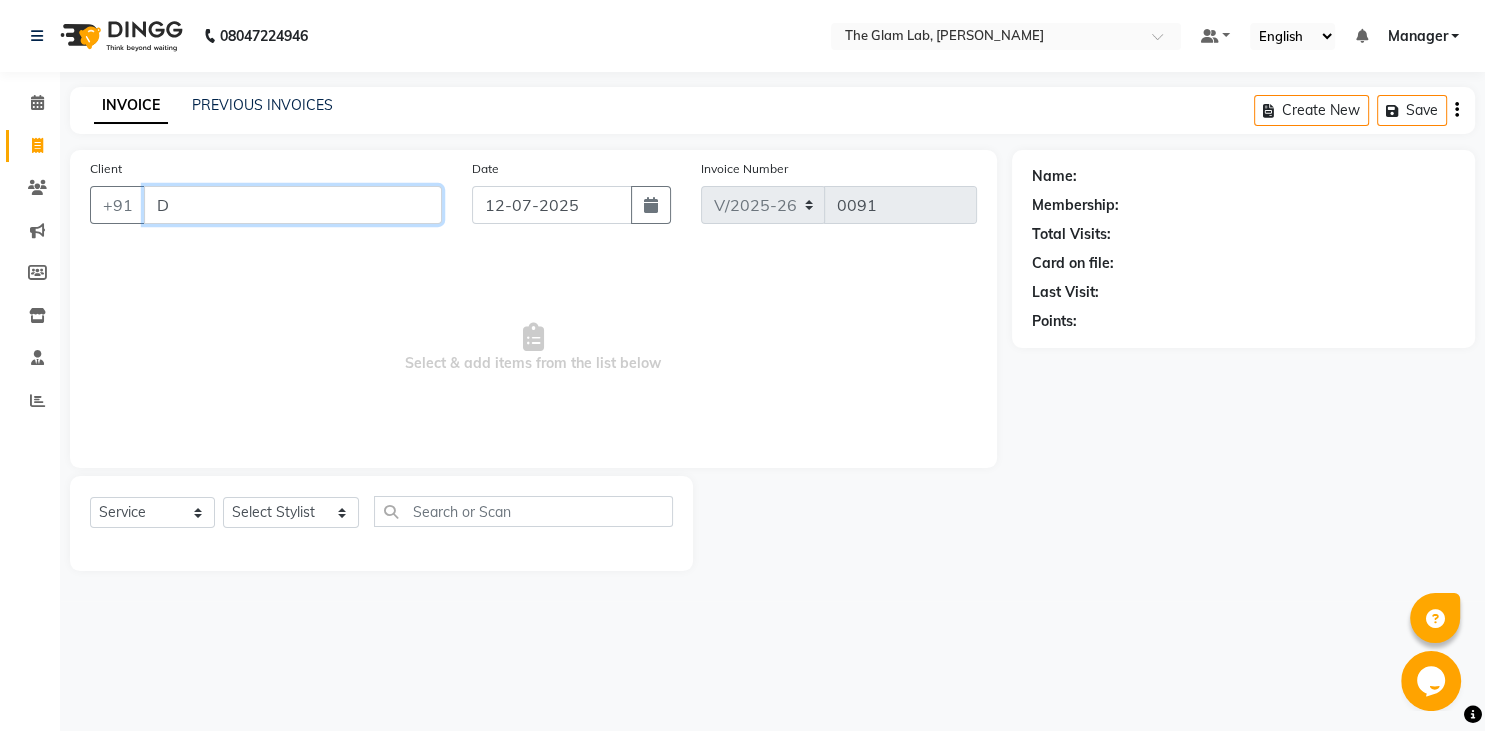 type 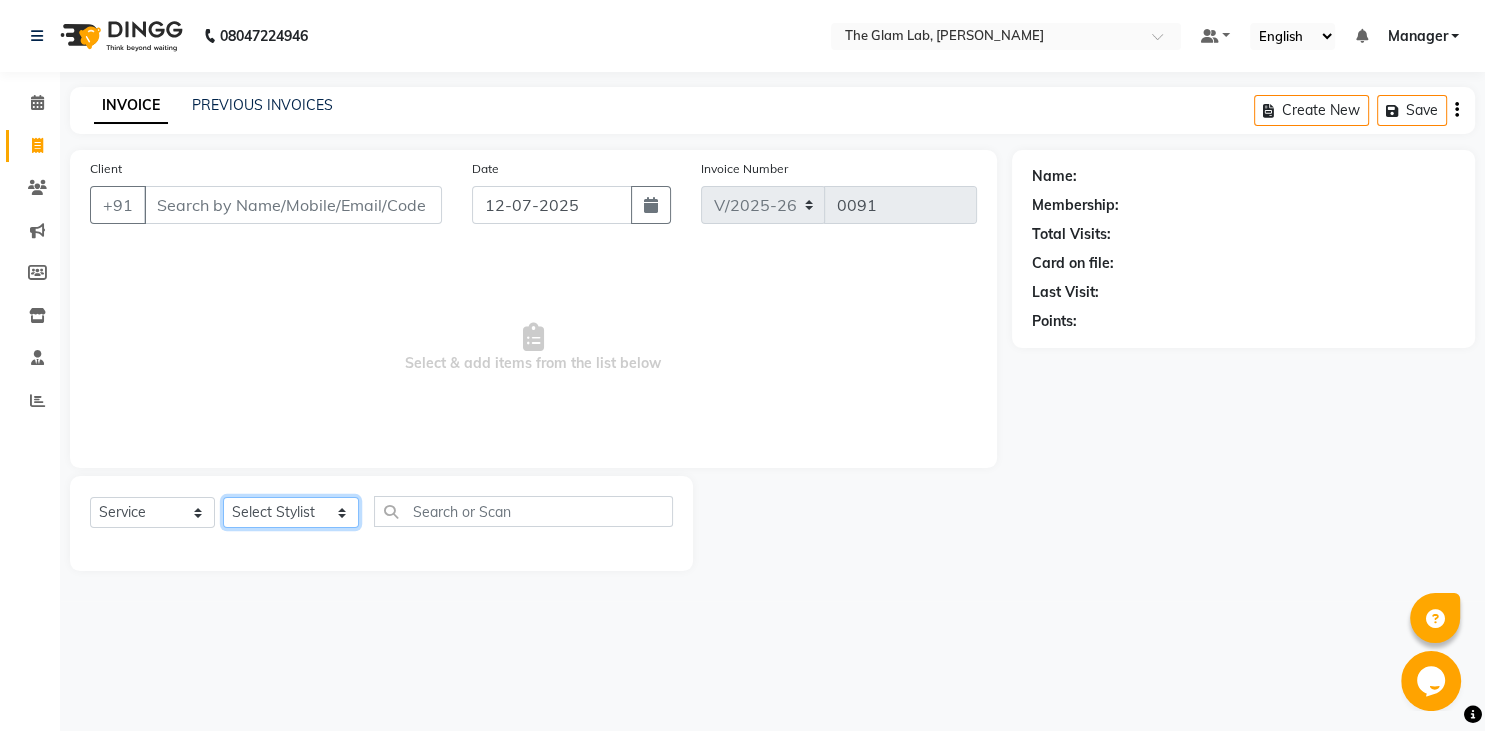 click on "Select Stylist [PERSON_NAME] [PERSON_NAME] [PERSON_NAME] BOSS [PERSON_NAME] Manager    [PERSON_NAME]  [PERSON_NAME] [PERSON_NAME] [PERSON_NAME] [PERSON_NAME]  [PERSON_NAME] [PERSON_NAME] SANKAT" 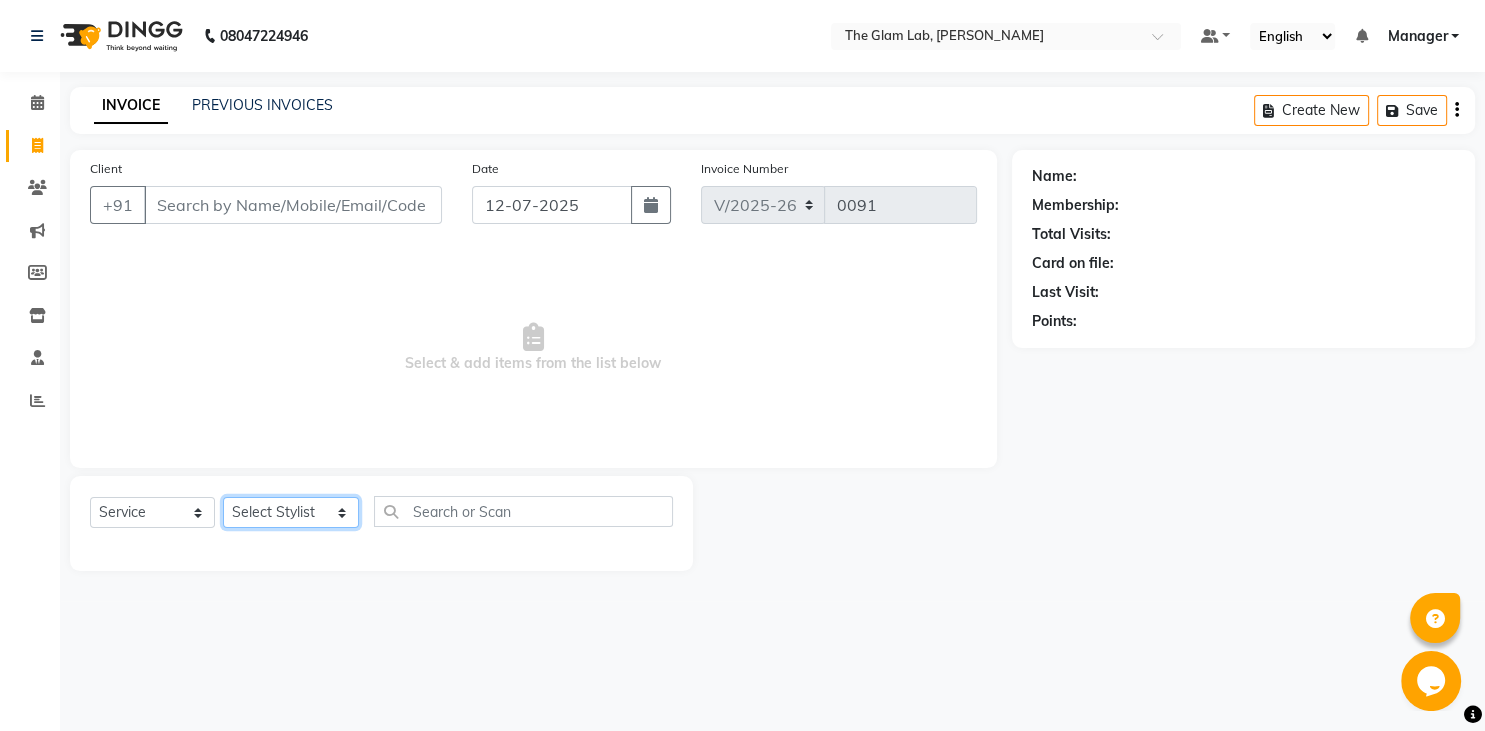 select on "79465" 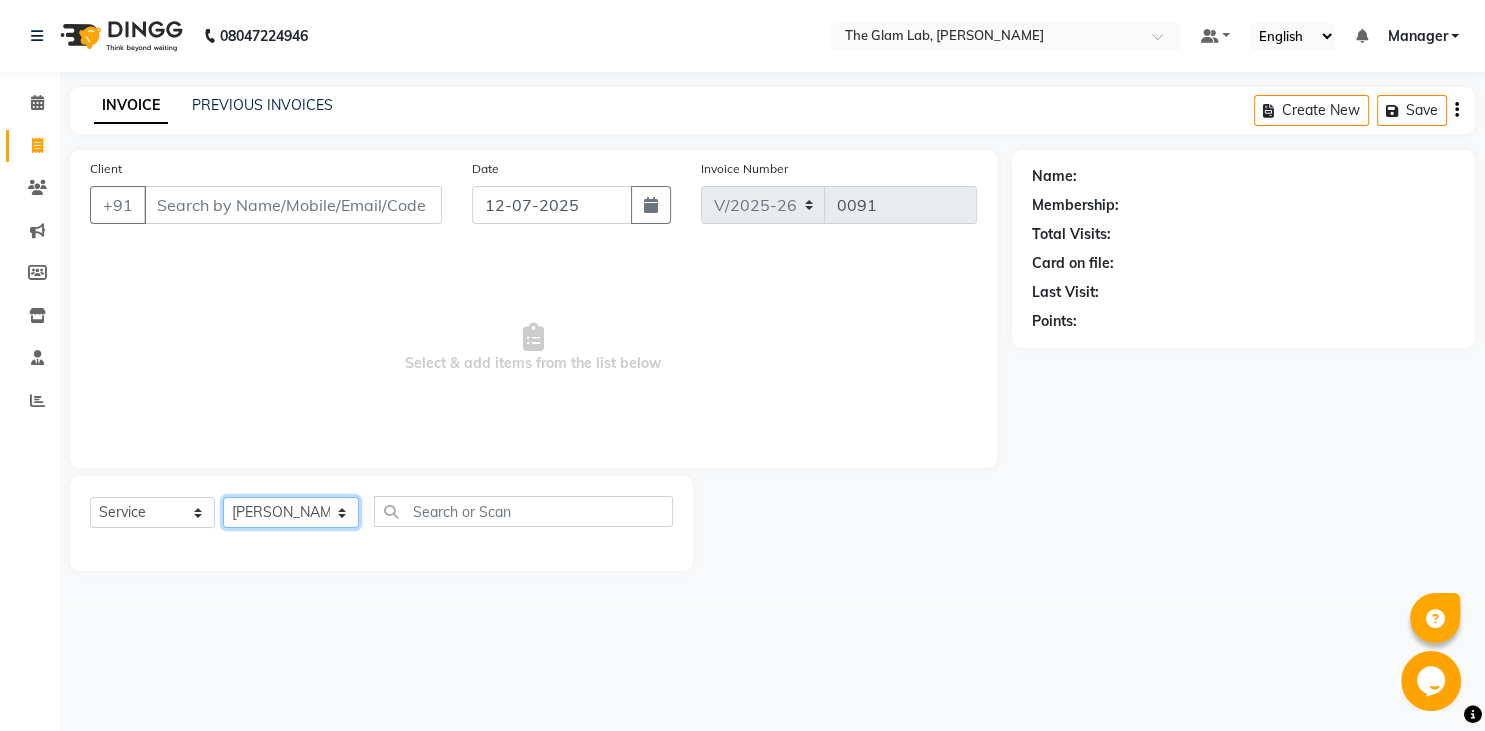 click on "[PERSON_NAME]" 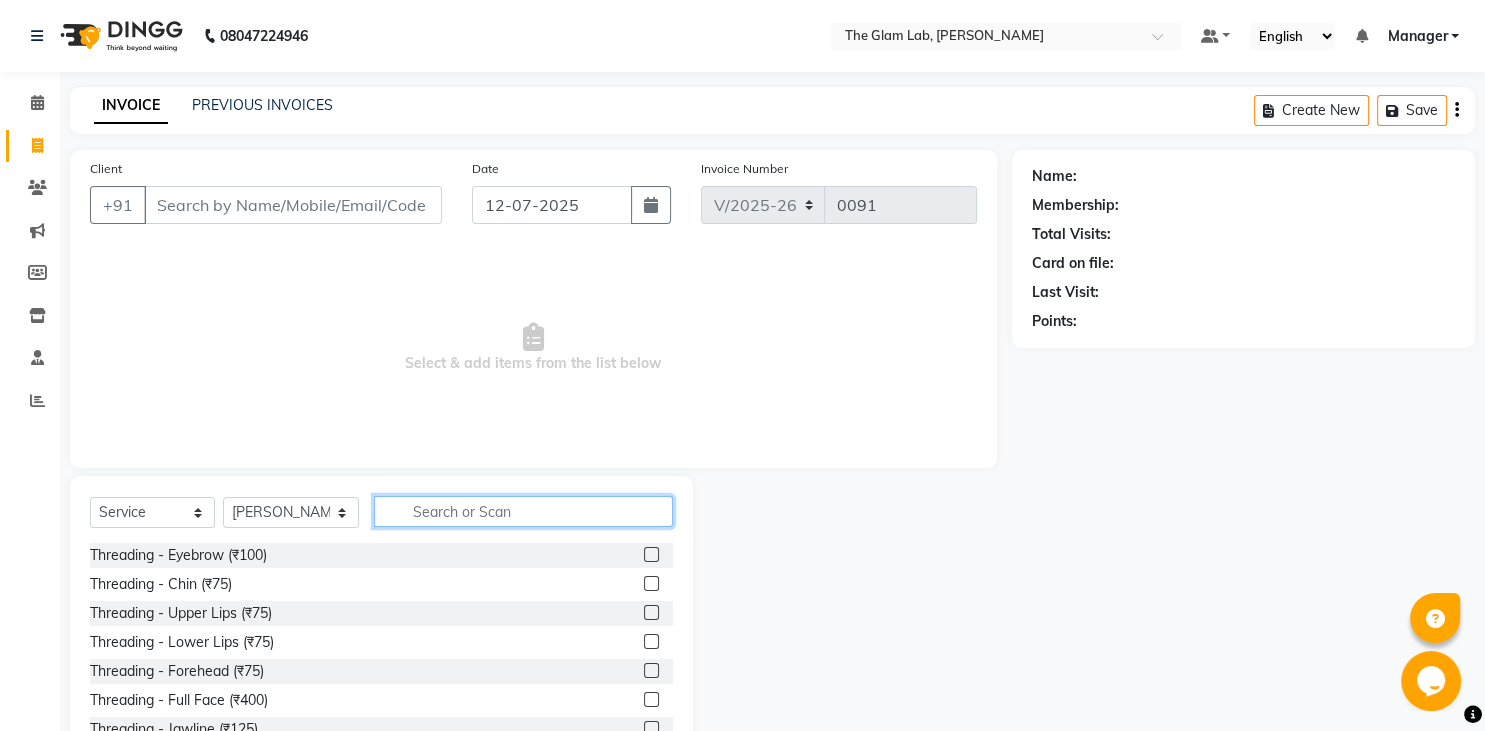 click 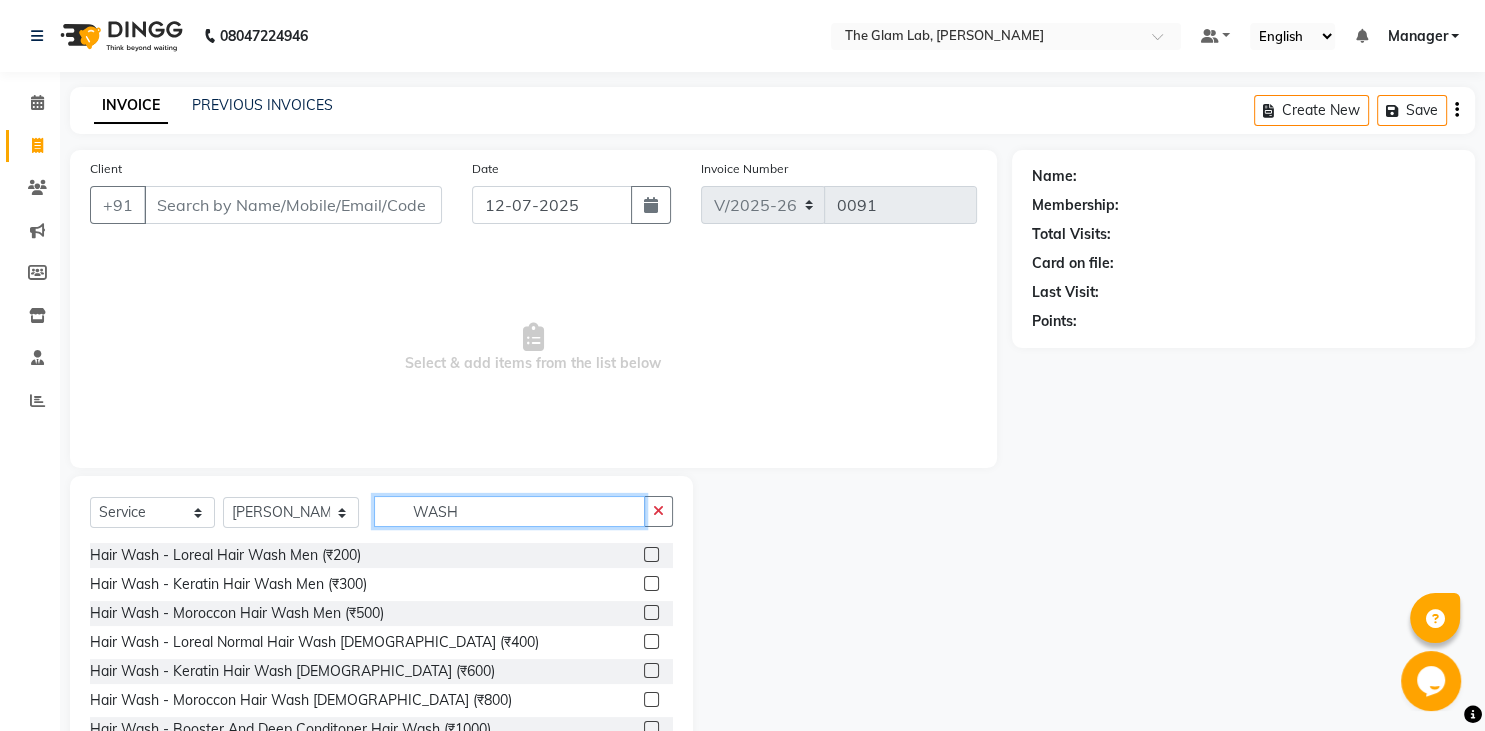 type on "WASH" 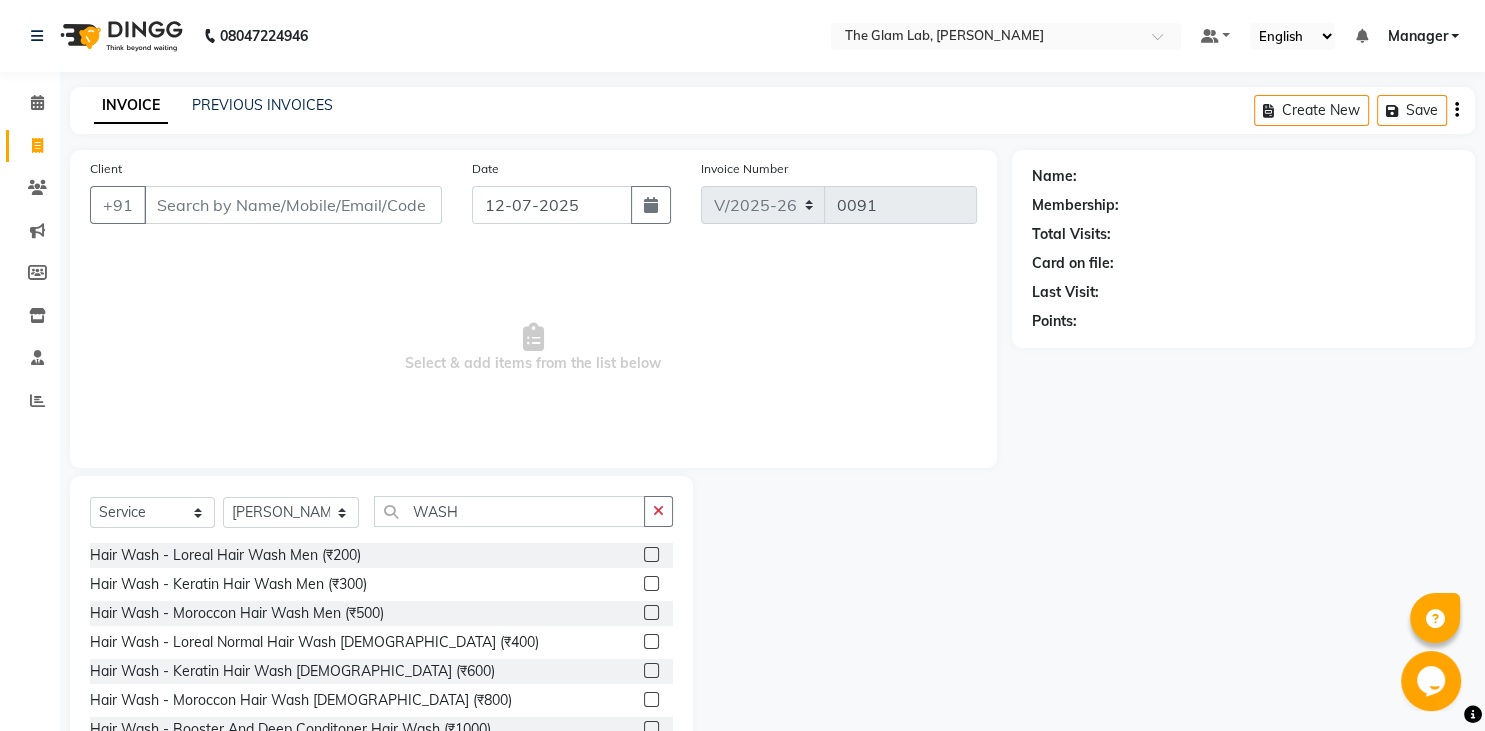 click 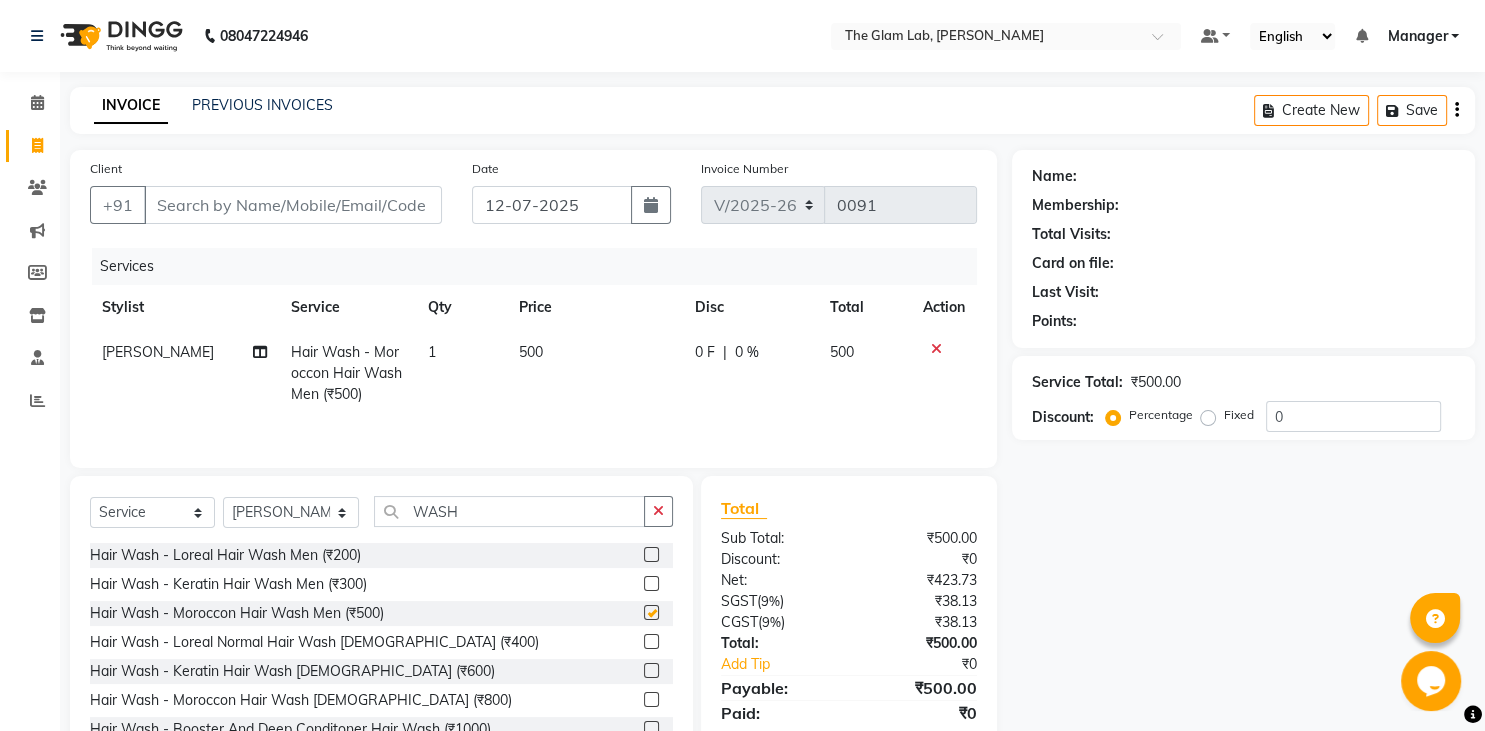 checkbox on "false" 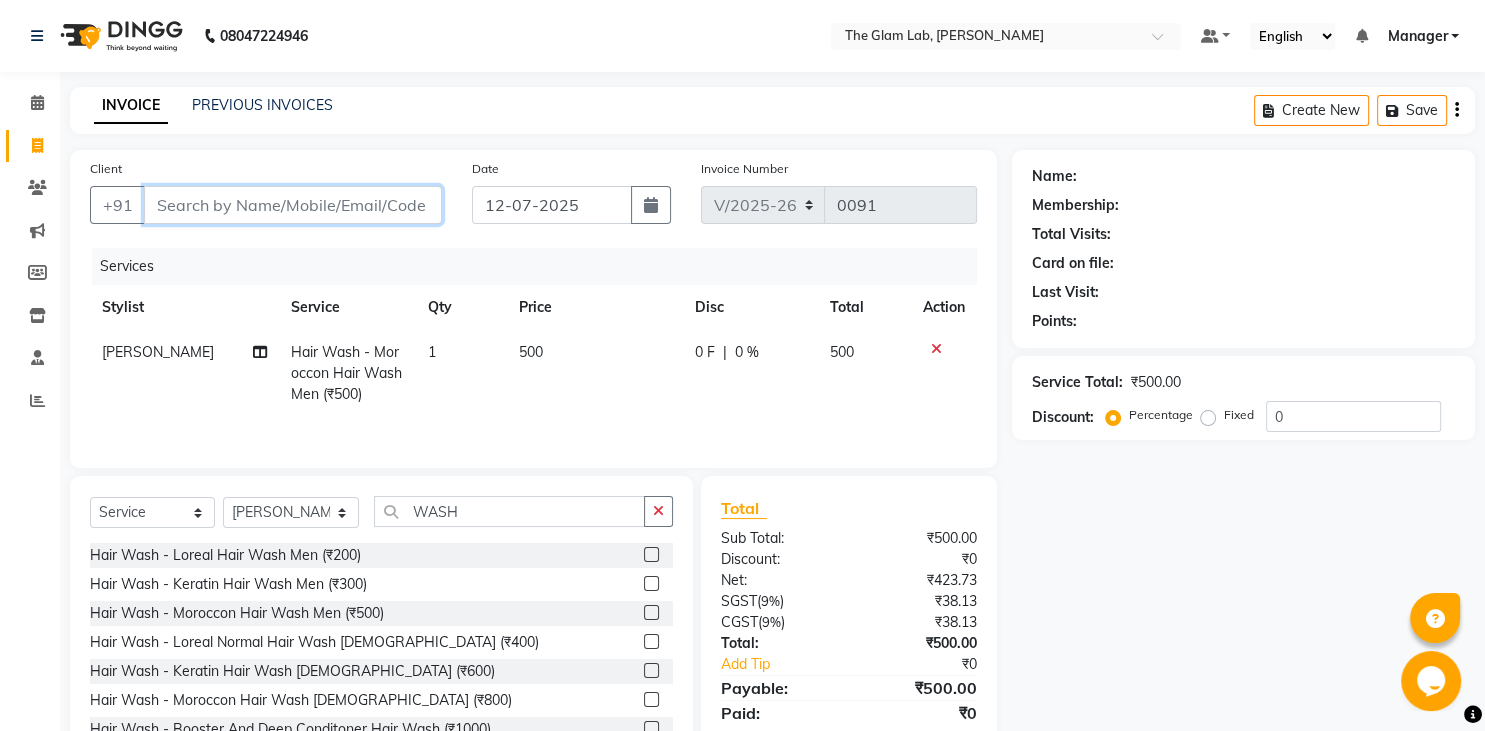 click on "Client" at bounding box center [293, 205] 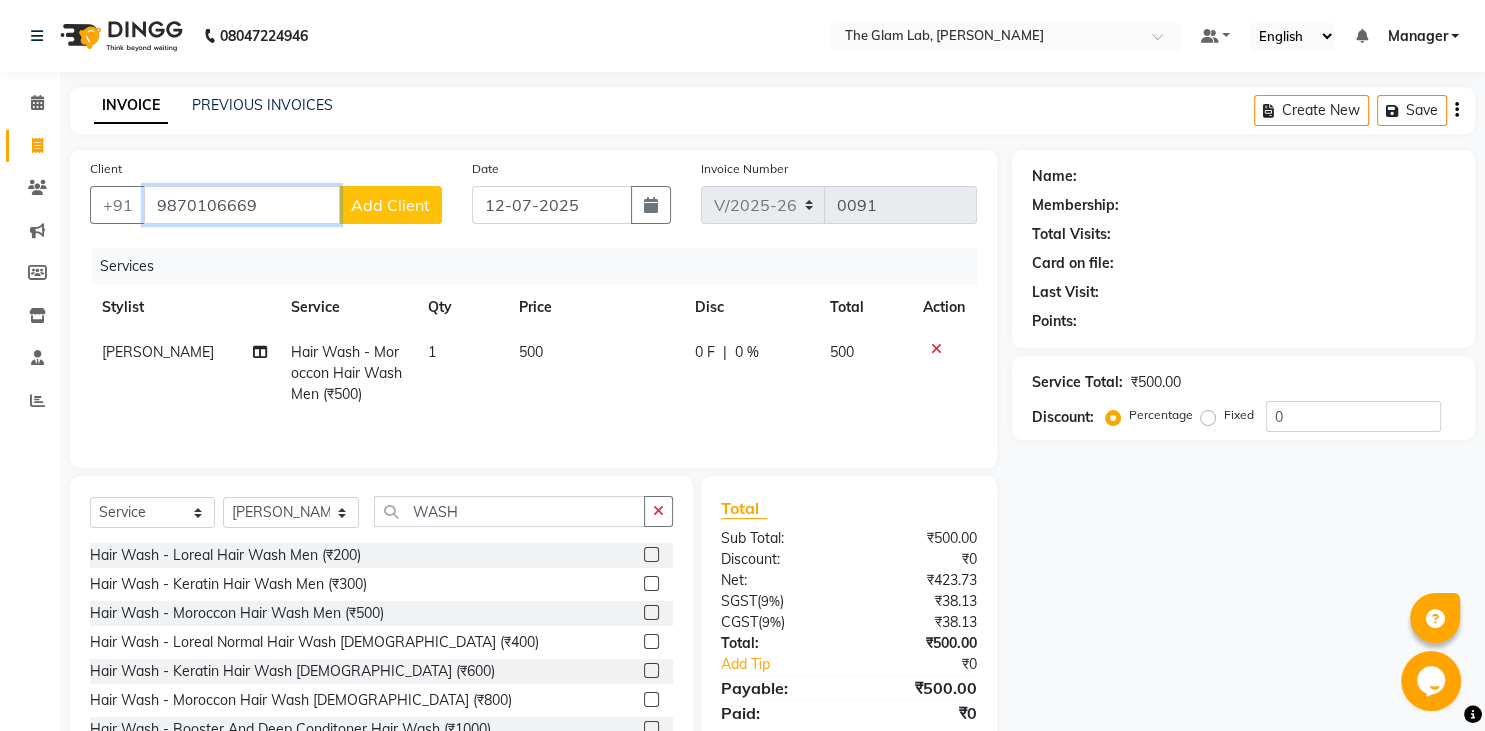 type on "9870106669" 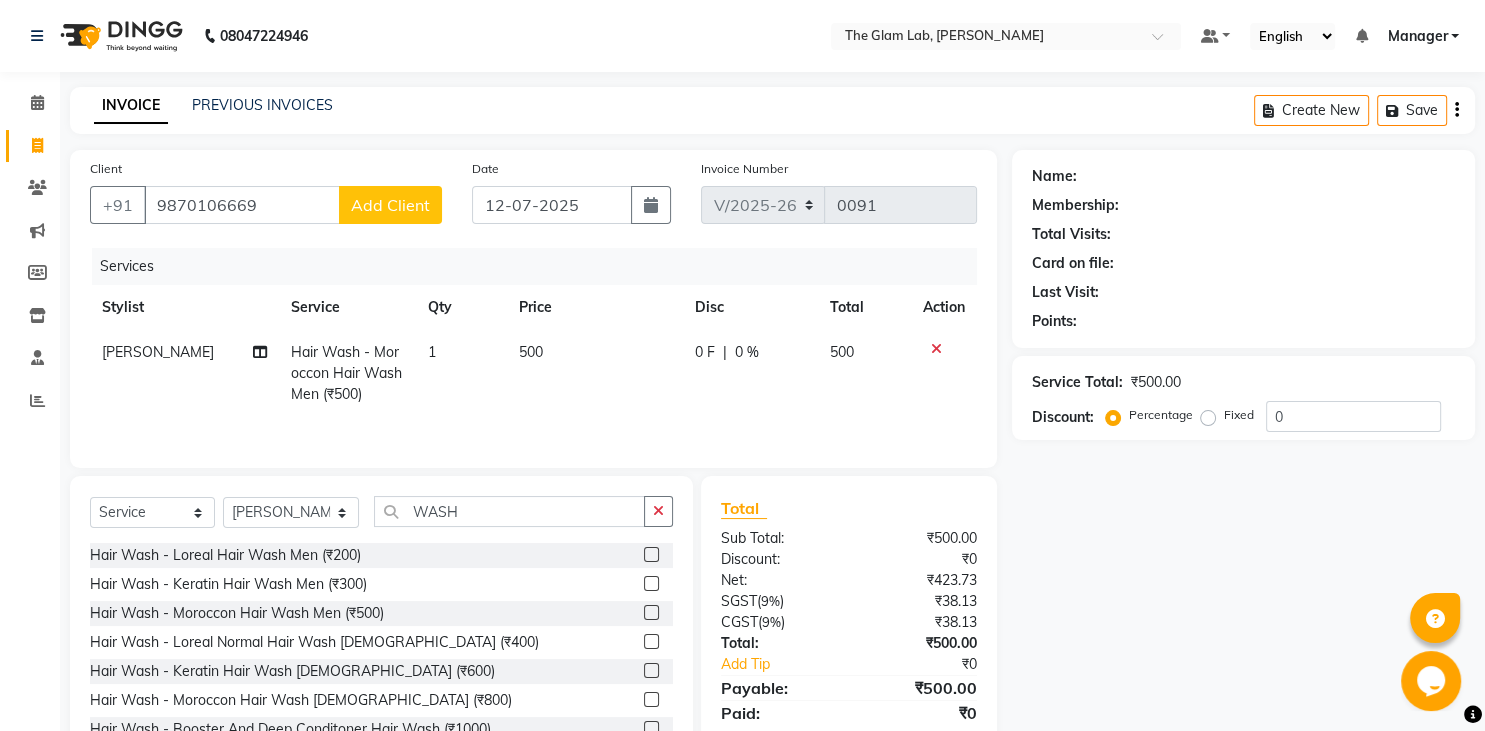 click on "Add Client" 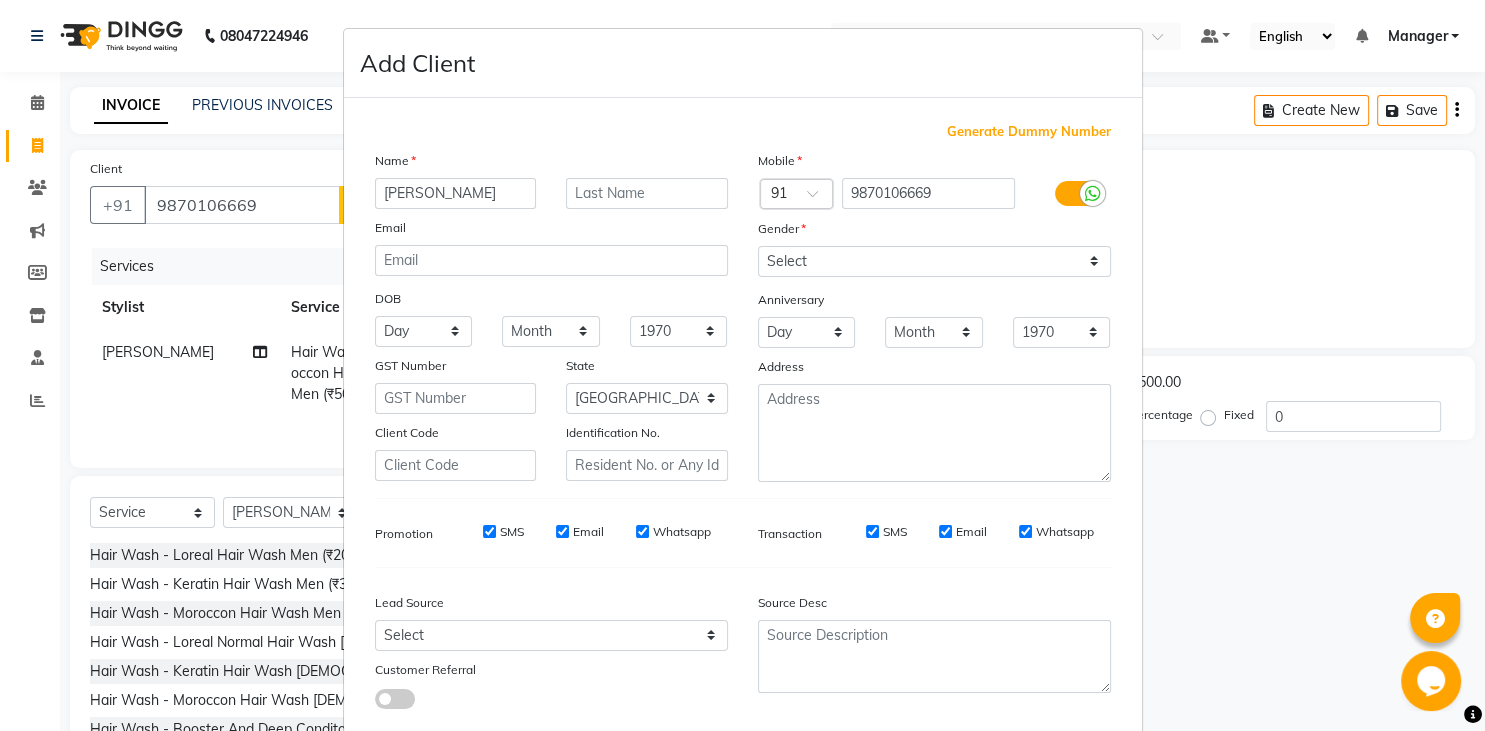type on "[PERSON_NAME]" 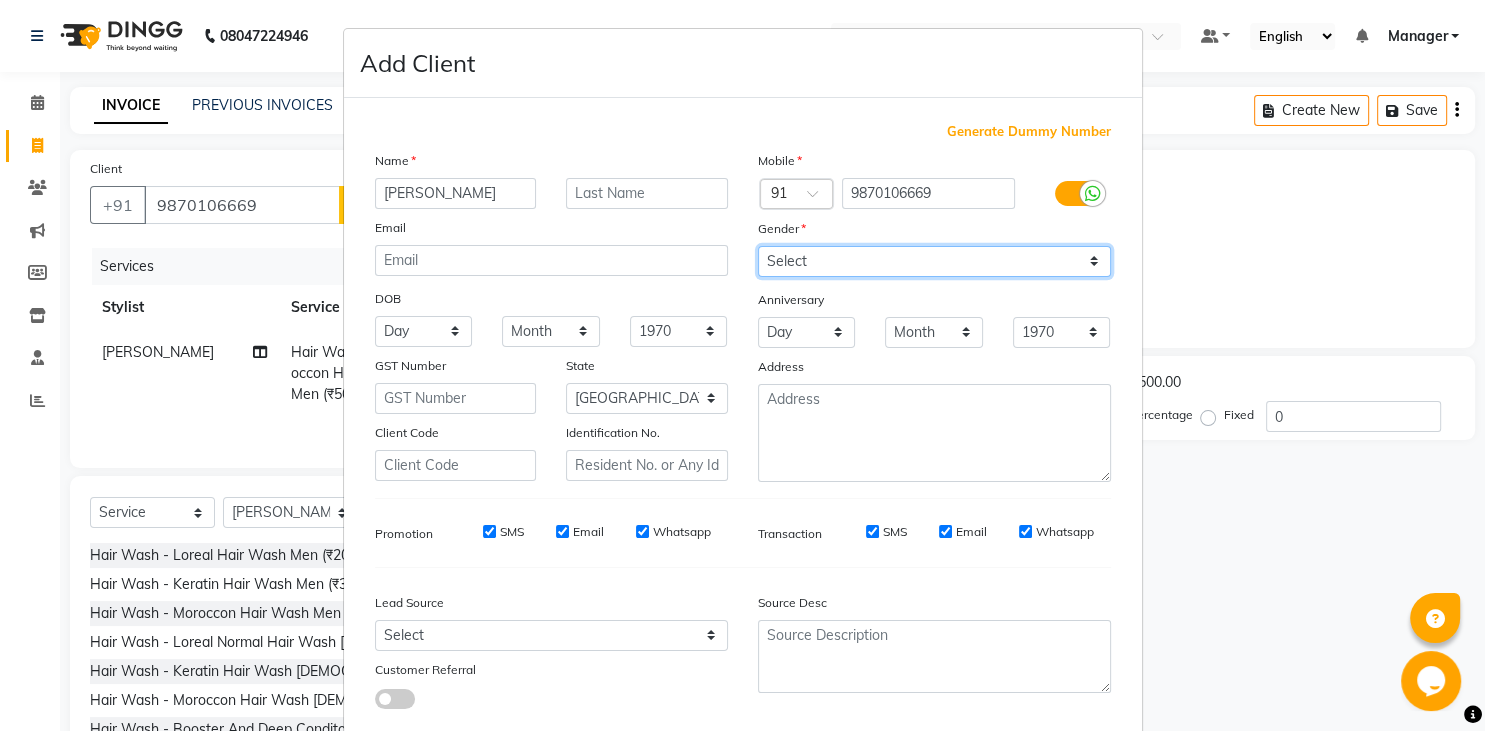 click on "Select [DEMOGRAPHIC_DATA] [DEMOGRAPHIC_DATA] Other Prefer Not To Say" at bounding box center (934, 261) 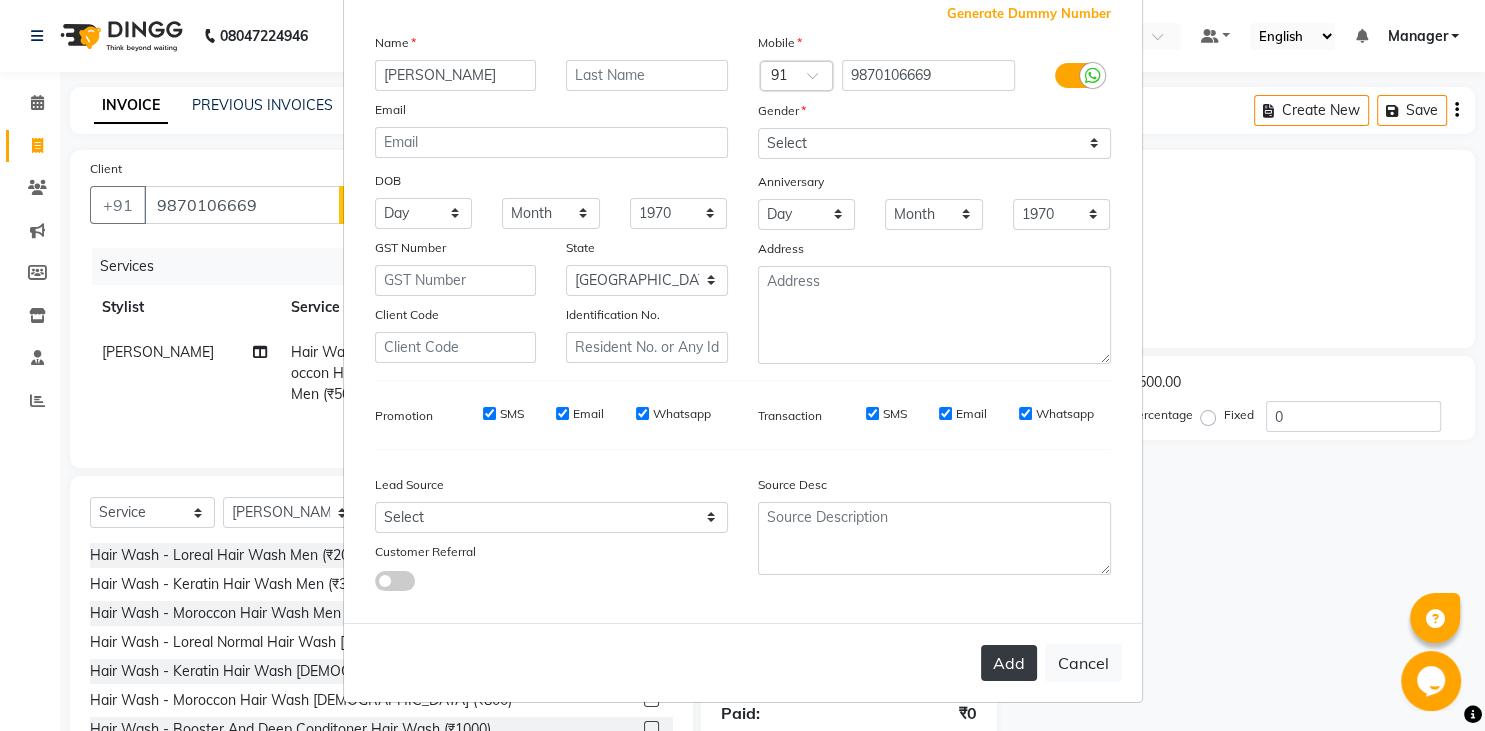 click on "Add" at bounding box center [1009, 663] 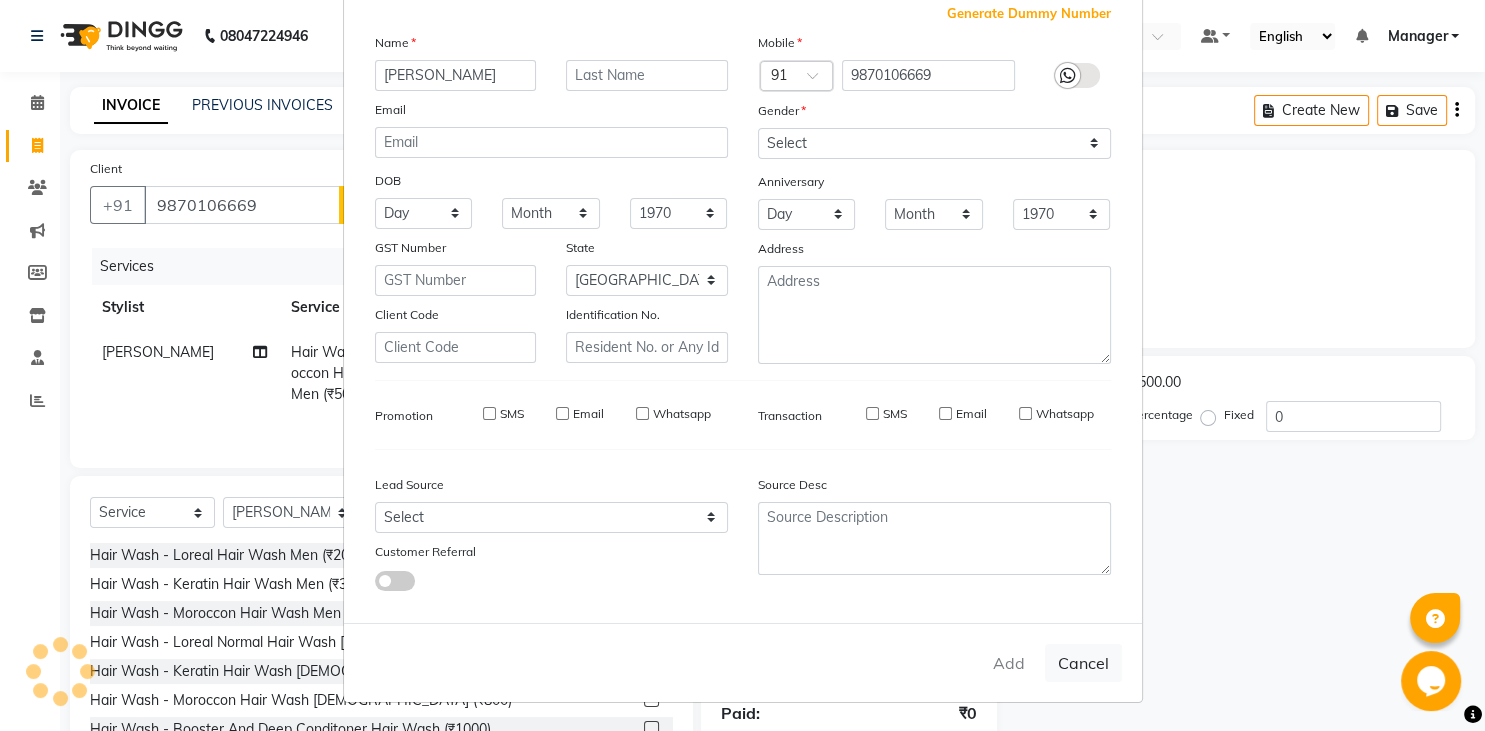 type 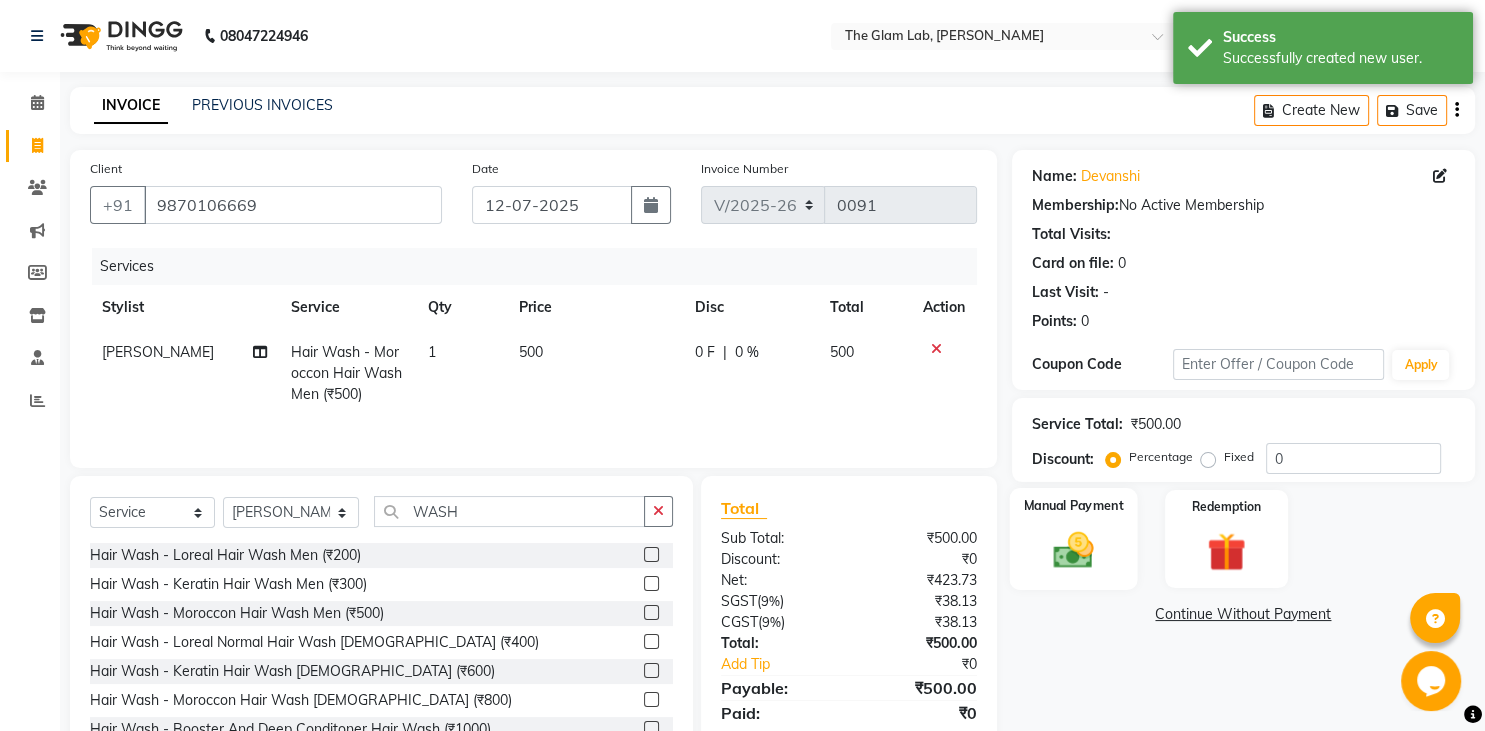 click 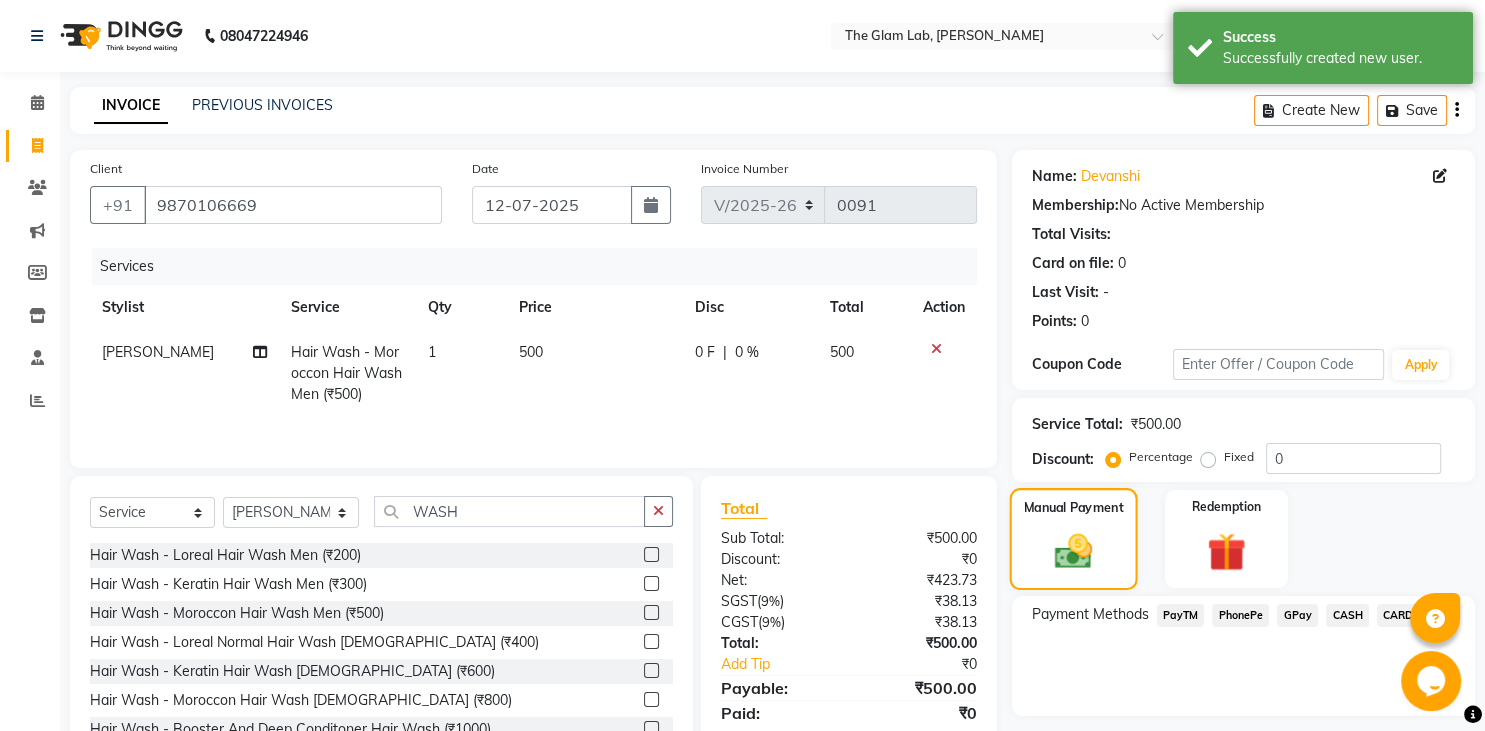scroll, scrollTop: 78, scrollLeft: 0, axis: vertical 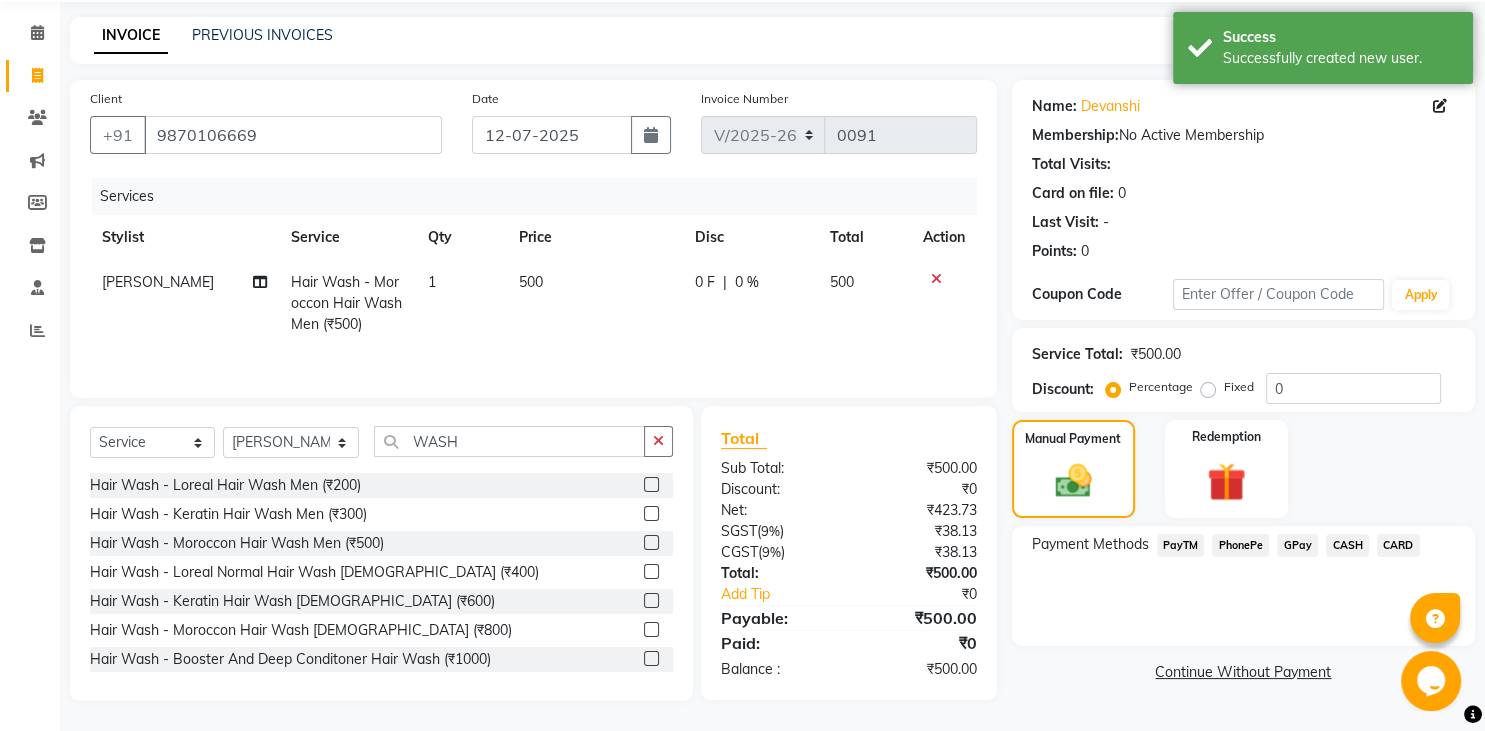 click on "PayTM" 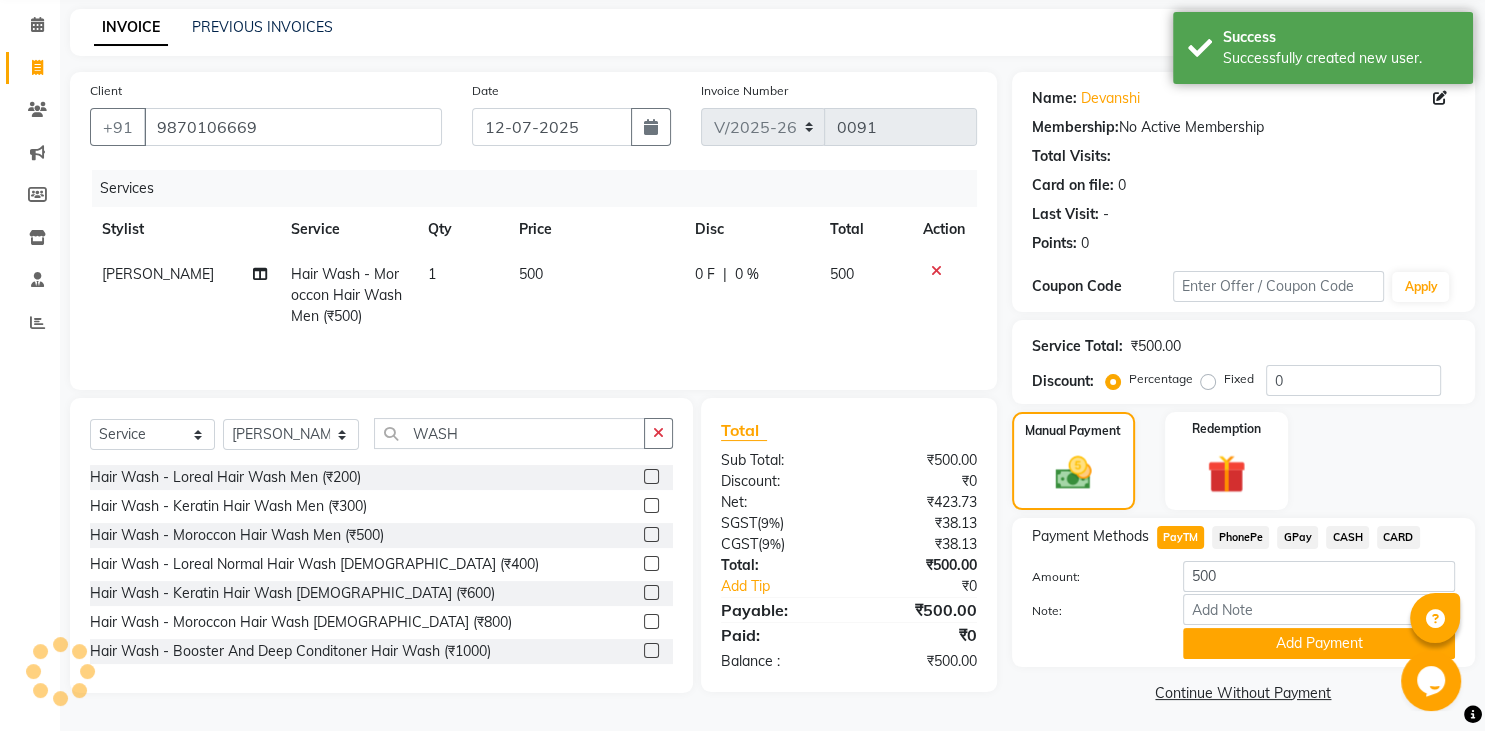 scroll, scrollTop: 108, scrollLeft: 0, axis: vertical 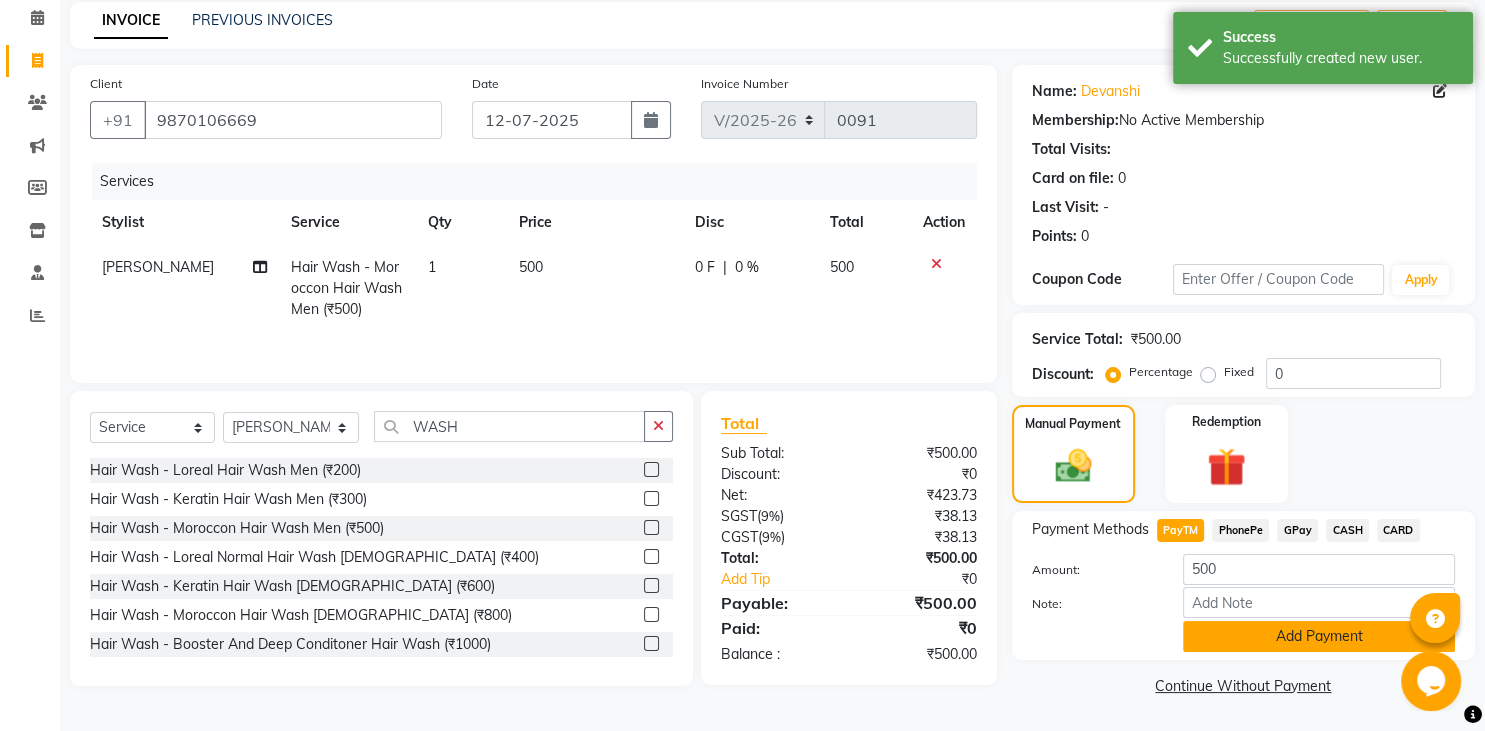 click on "Add Payment" 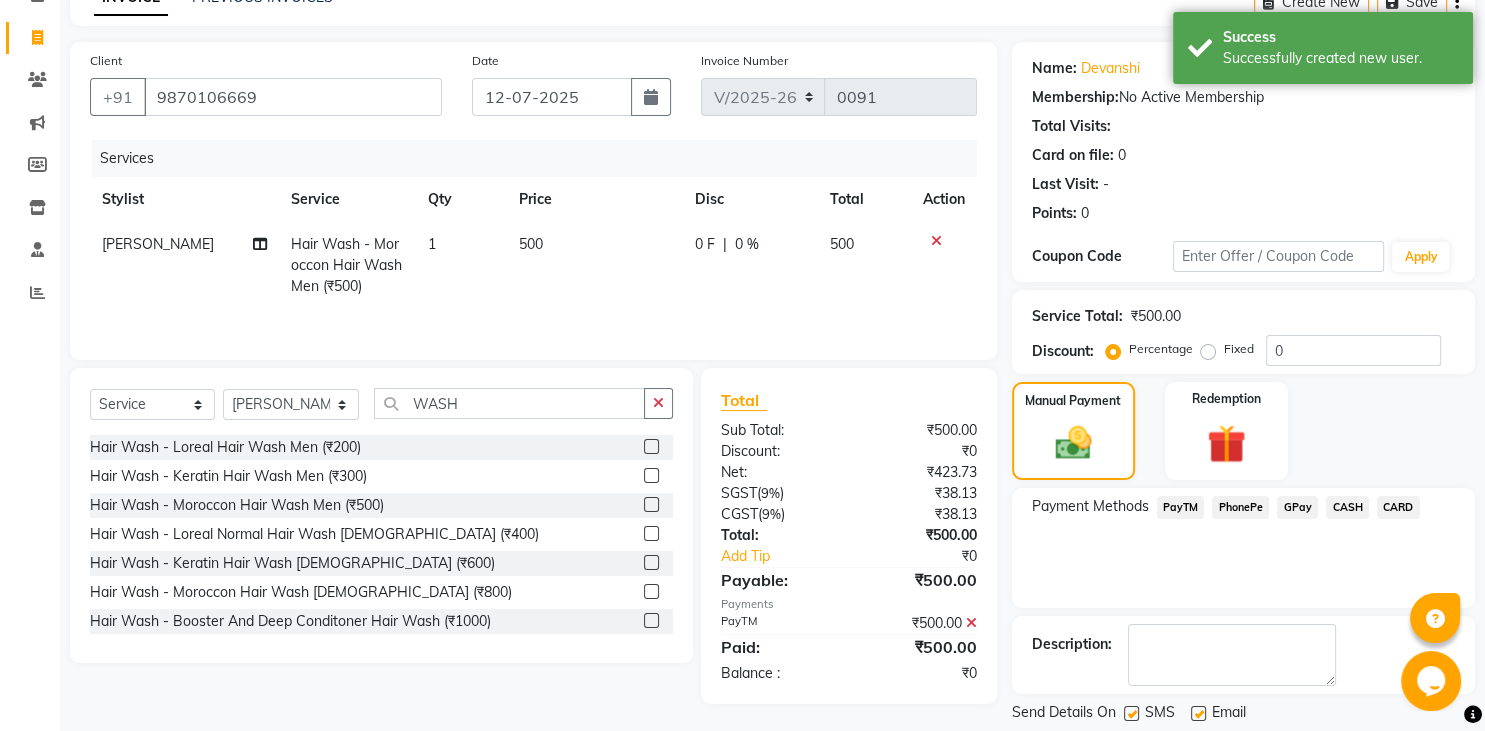 scroll, scrollTop: 190, scrollLeft: 0, axis: vertical 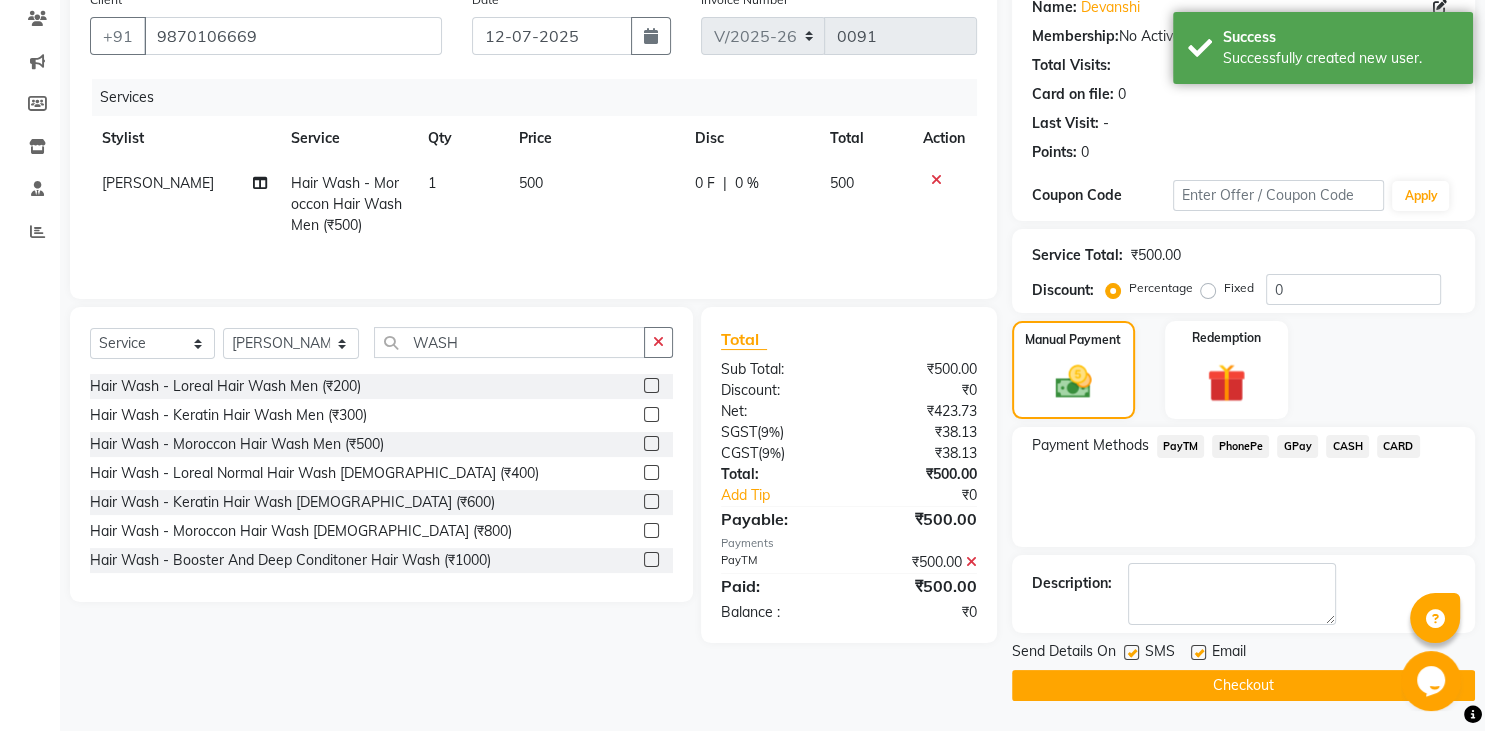 click 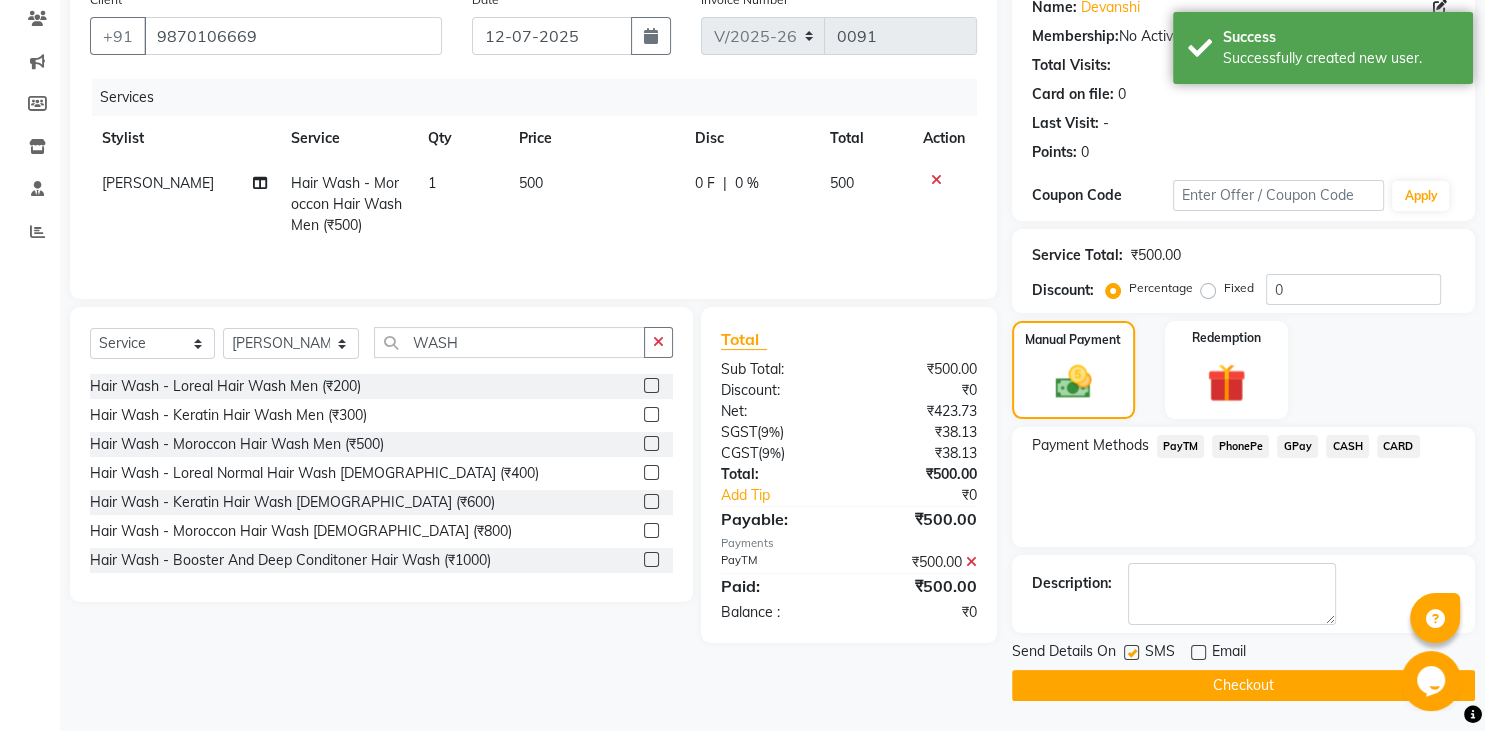 click 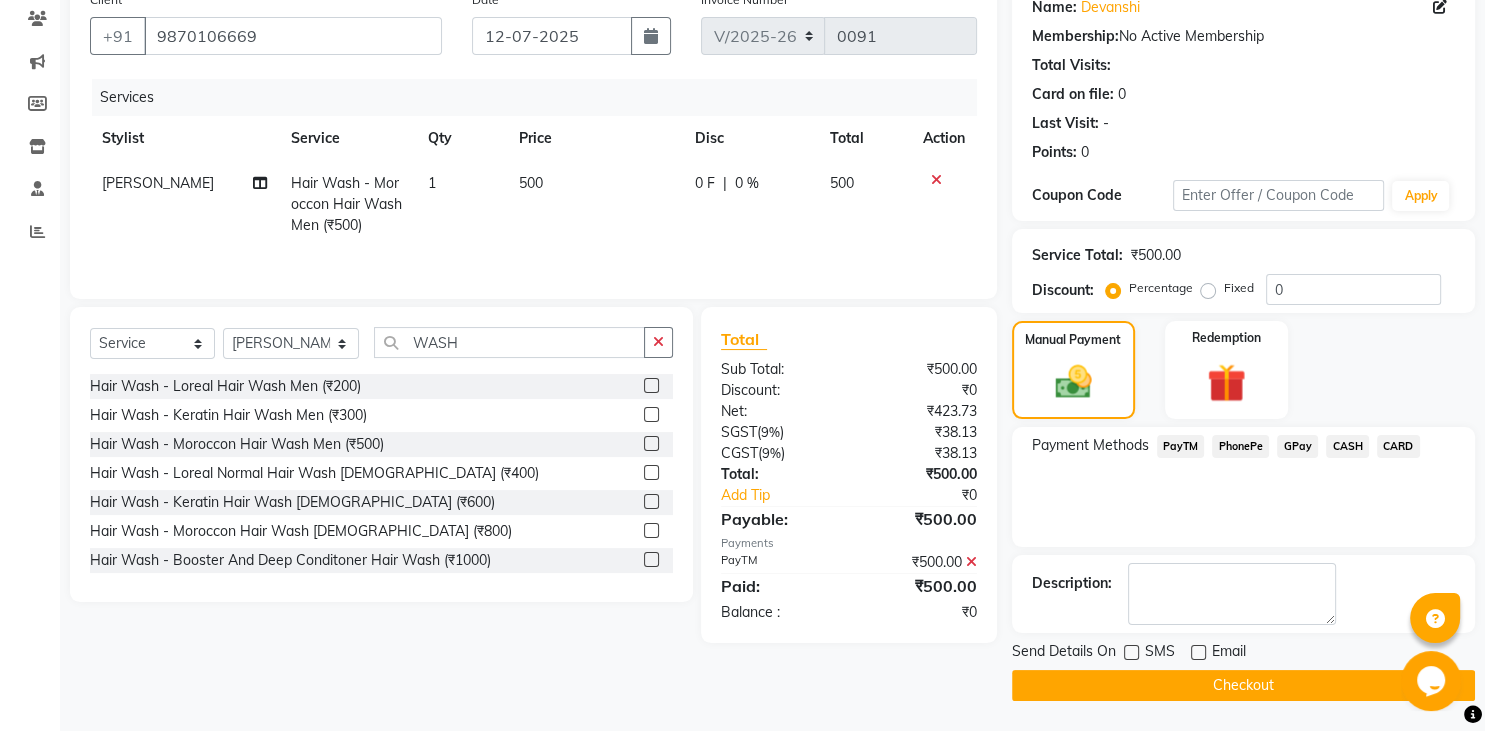 click on "Checkout" 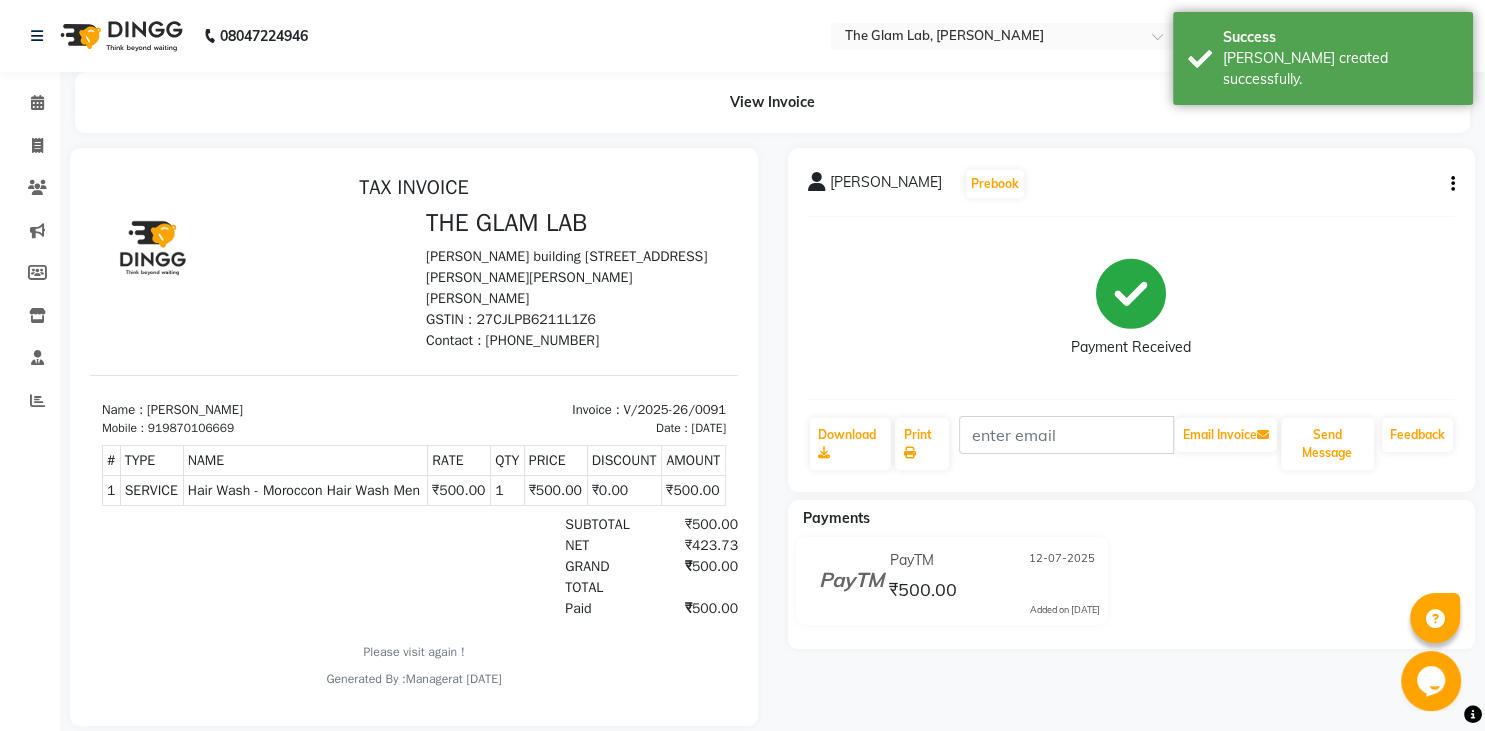 scroll, scrollTop: 0, scrollLeft: 0, axis: both 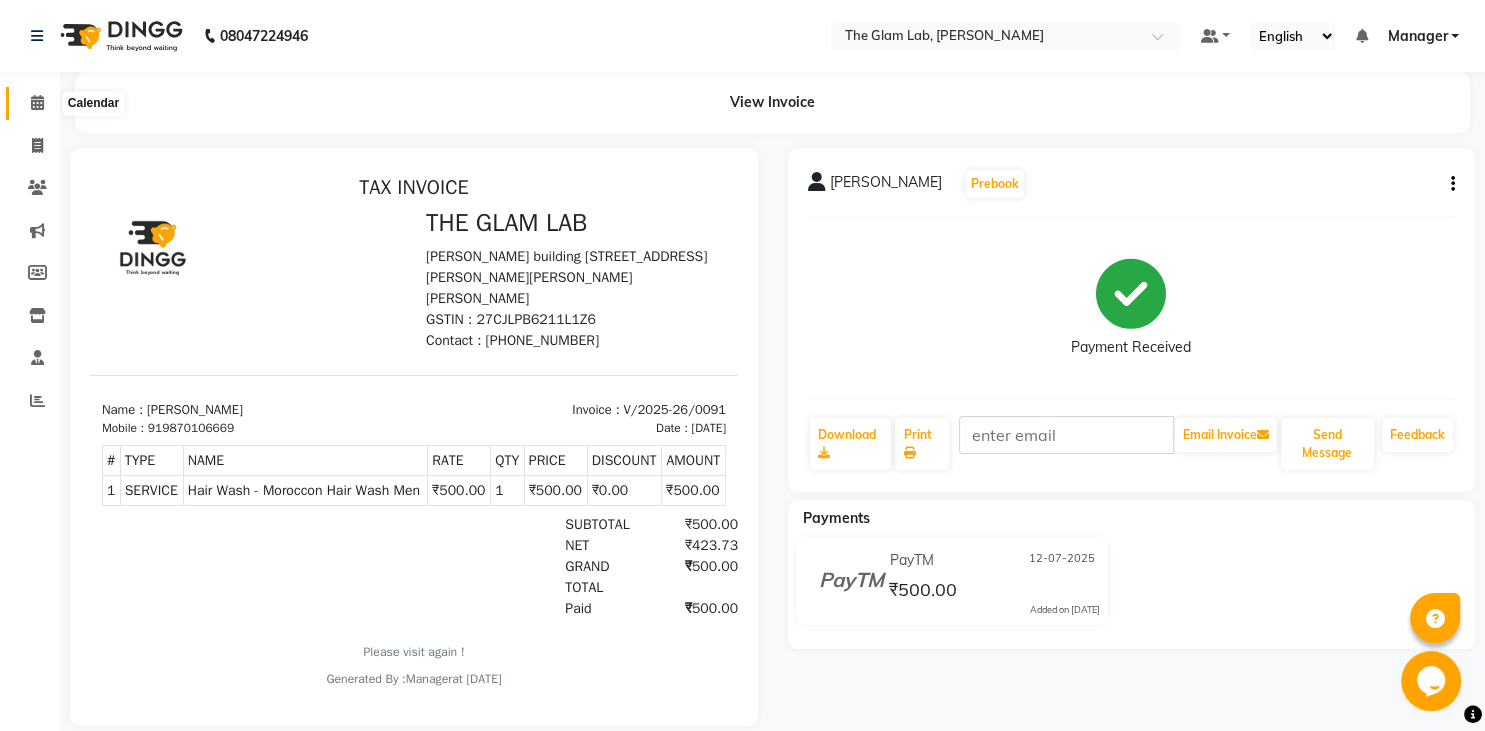 click 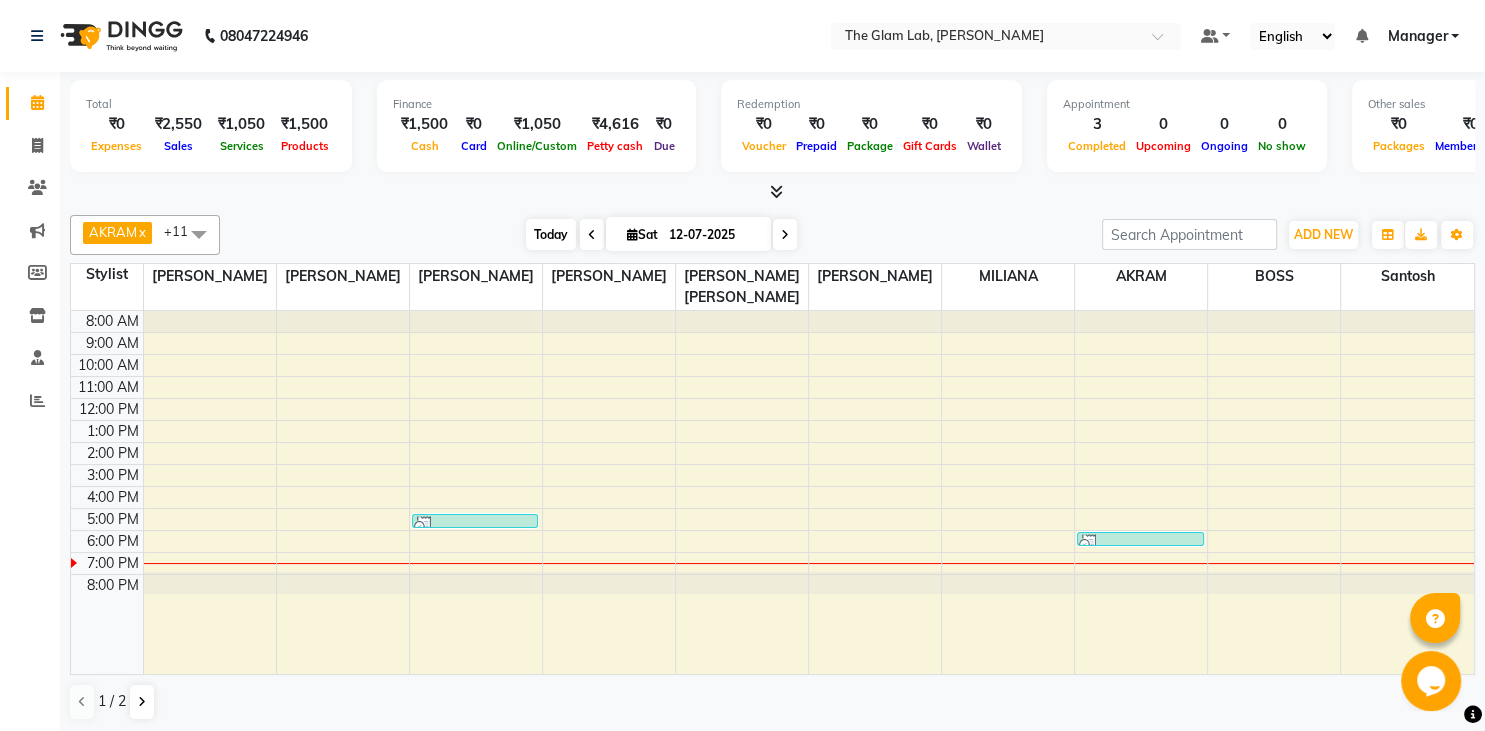 click on "Today" at bounding box center (551, 234) 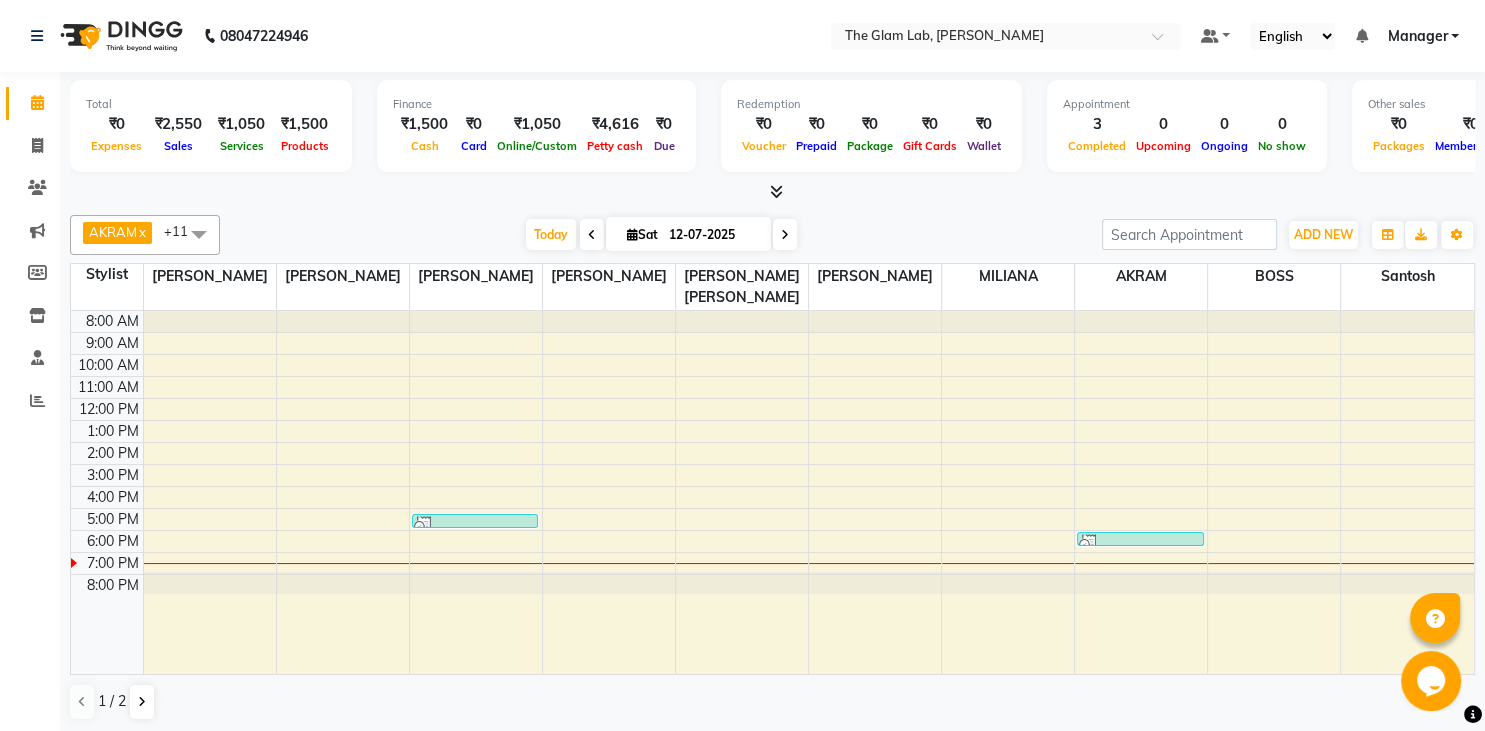 click at bounding box center (199, 234) 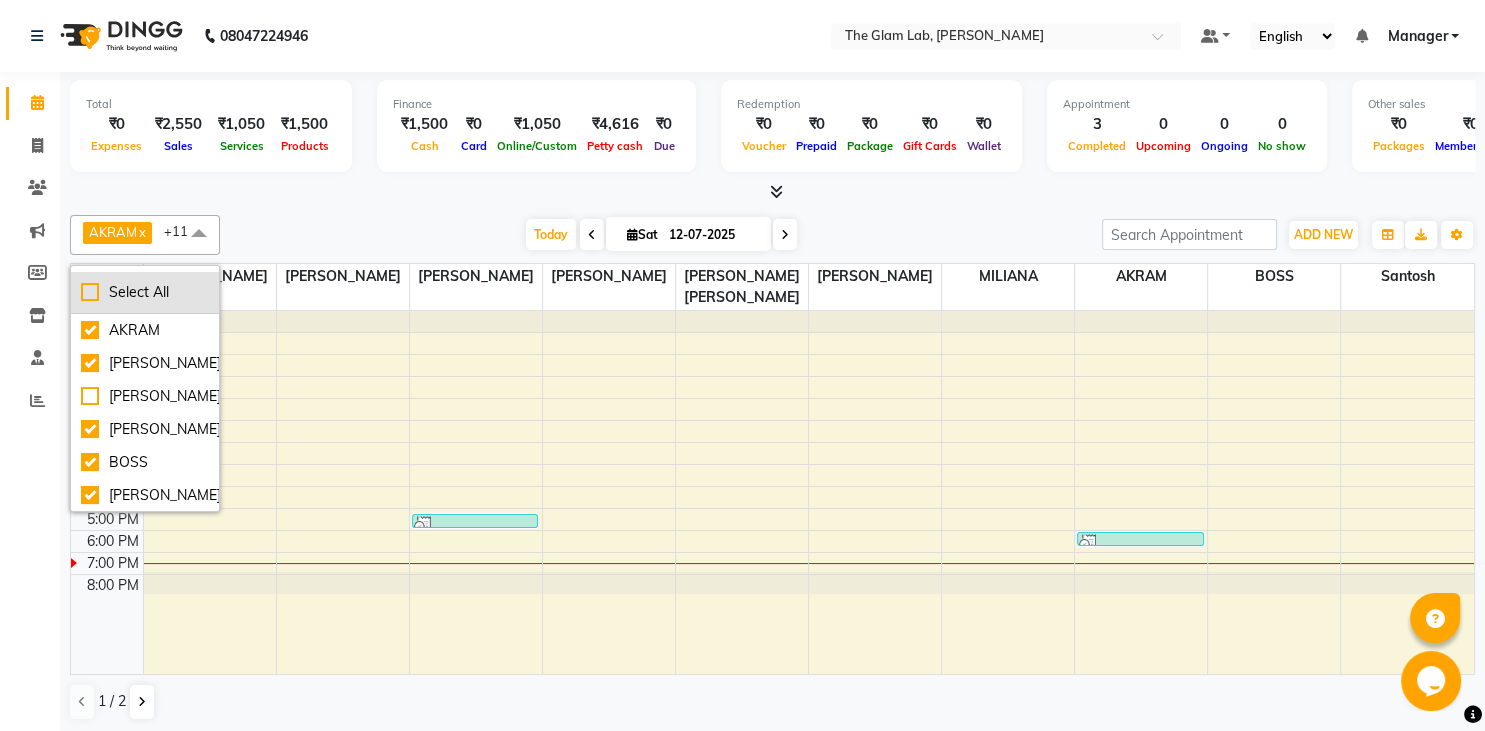 click on "Select All" at bounding box center [145, 292] 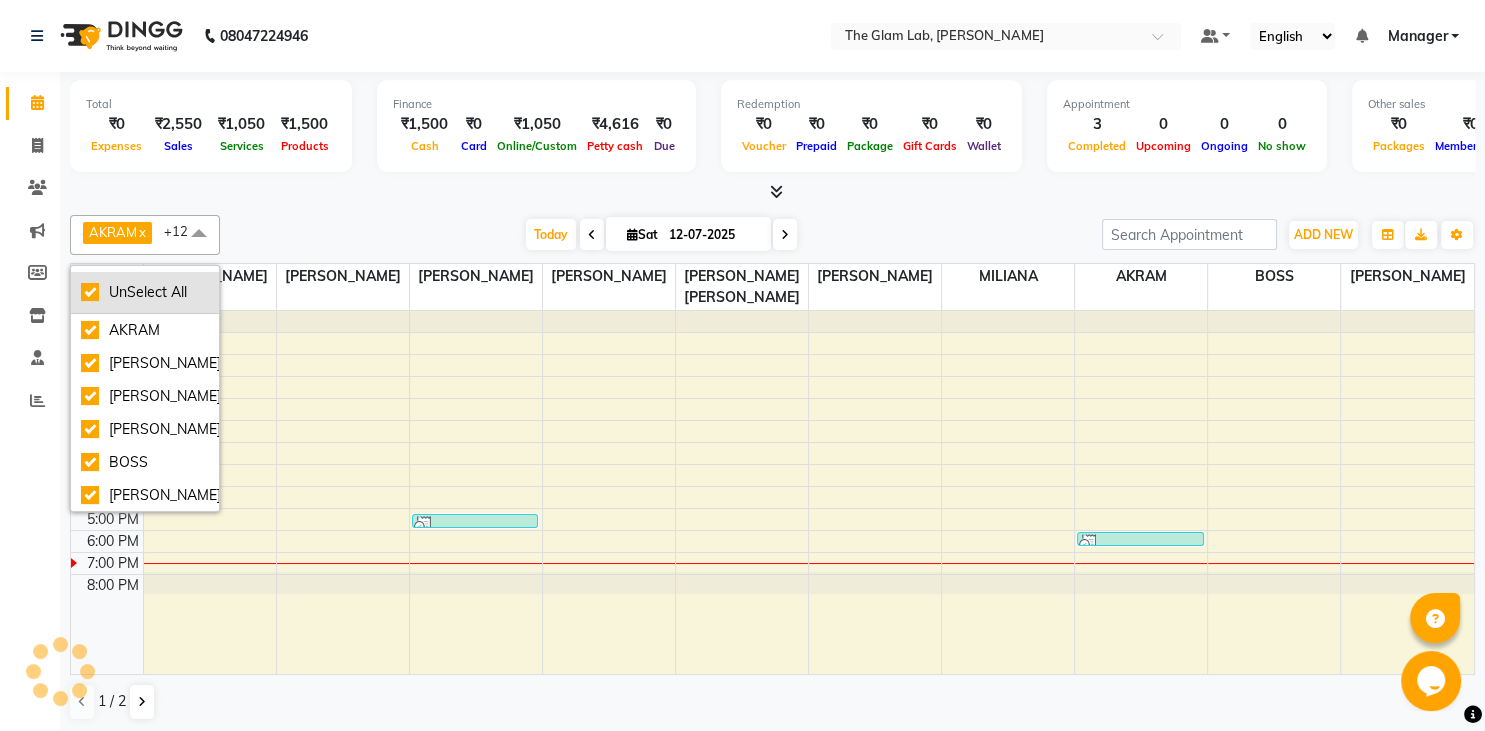 checkbox on "true" 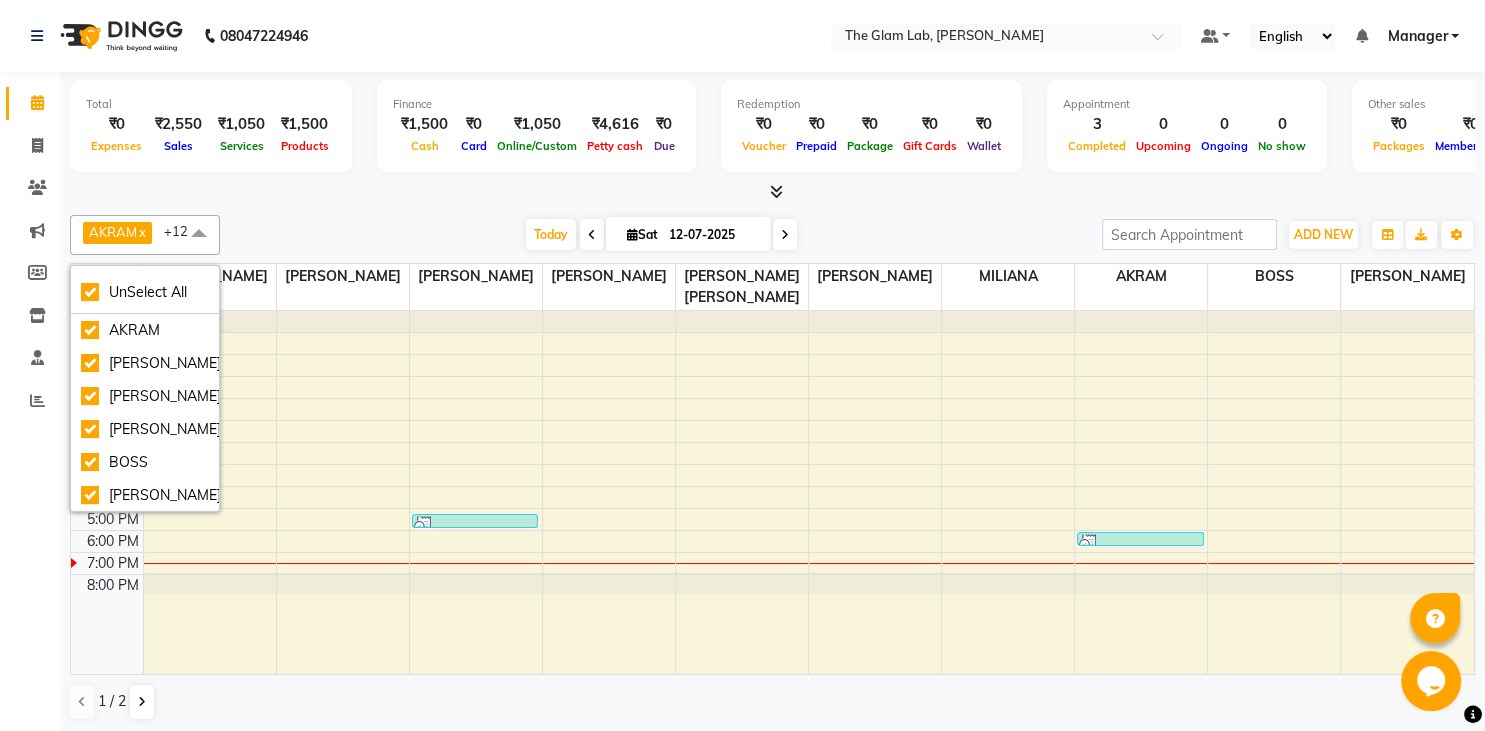 click on "Total  ₹0  Expenses ₹2,550  Sales ₹1,050  Services ₹1,500  Products Finance  ₹1,500  Cash ₹0  Card ₹1,050  Online/Custom ₹4,616 [PERSON_NAME] cash ₹0 Due  Redemption  ₹0 Voucher ₹0 Prepaid ₹0 Package ₹0  Gift Cards ₹0  Wallet  Appointment  3 Completed 0 Upcoming 0 Ongoing 0 No show  Other sales  ₹0  Packages ₹0  Memberships ₹0  Vouchers ₹0  Prepaids ₹0  Gift Cards AKRAM  x [PERSON_NAME]  x [PERSON_NAME]  x [PERSON_NAME]  x BOSS  x [PERSON_NAME]  x [PERSON_NAME]   x [PERSON_NAME]  x [PERSON_NAME] [PERSON_NAME]  x [PERSON_NAME]   x [PERSON_NAME]  x [PERSON_NAME]  x +12 UnSelect All [PERSON_NAME] [PERSON_NAME] [PERSON_NAME] BOSS [PERSON_NAME] [PERSON_NAME]  [PERSON_NAME] [PERSON_NAME] [PERSON_NAME] [PERSON_NAME]  [PERSON_NAME] [PERSON_NAME] SANKAT [DATE]  [DATE] Toggle Dropdown Add Appointment Add Invoice Add Expense Add Attendance Add Client Toggle Dropdown Add Appointment Add Invoice Add Expense Add Attendance Add Client ADD NEW Toggle Dropdown Add Appointment Add Invoice Add Expense Add Attendance" 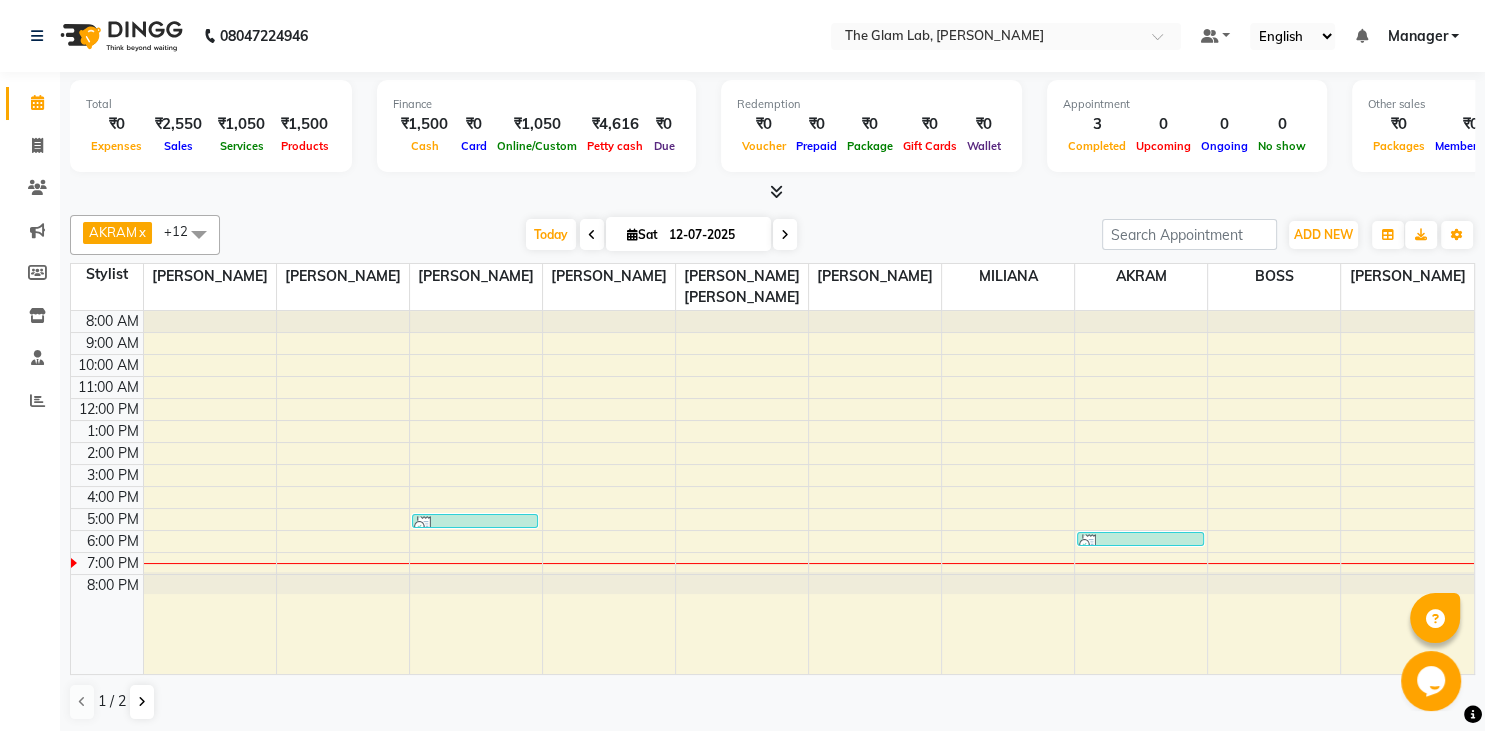 click at bounding box center (772, 192) 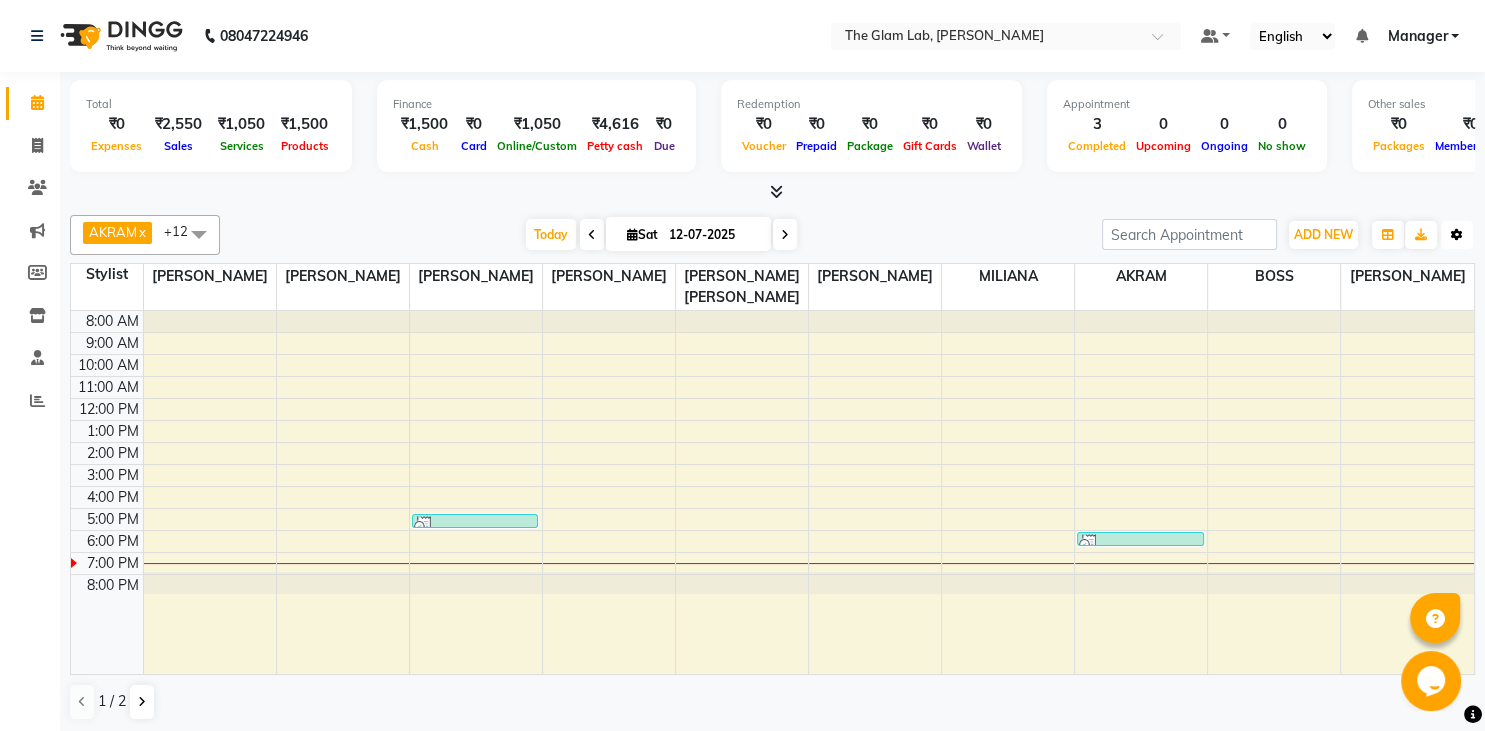 click at bounding box center [1457, 235] 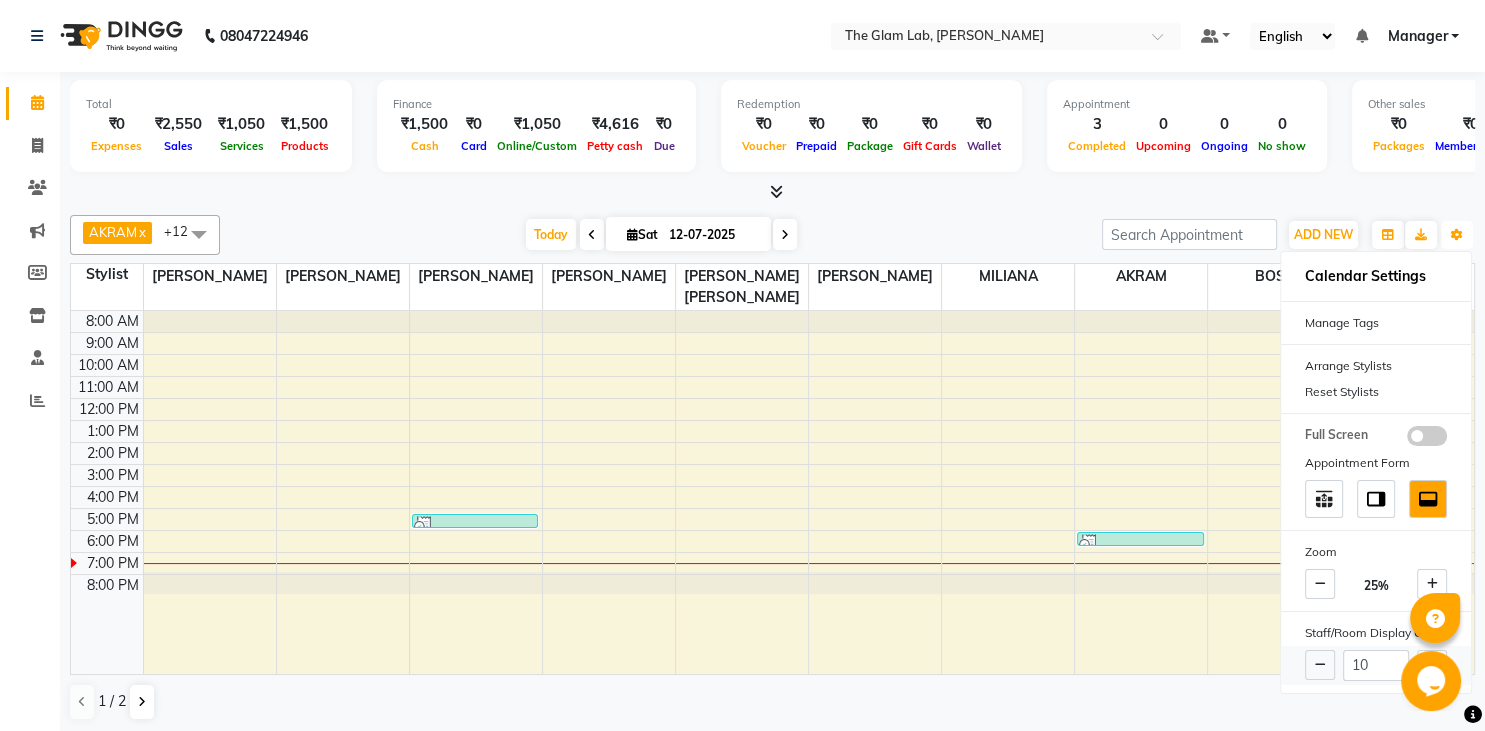 scroll, scrollTop: 0, scrollLeft: 0, axis: both 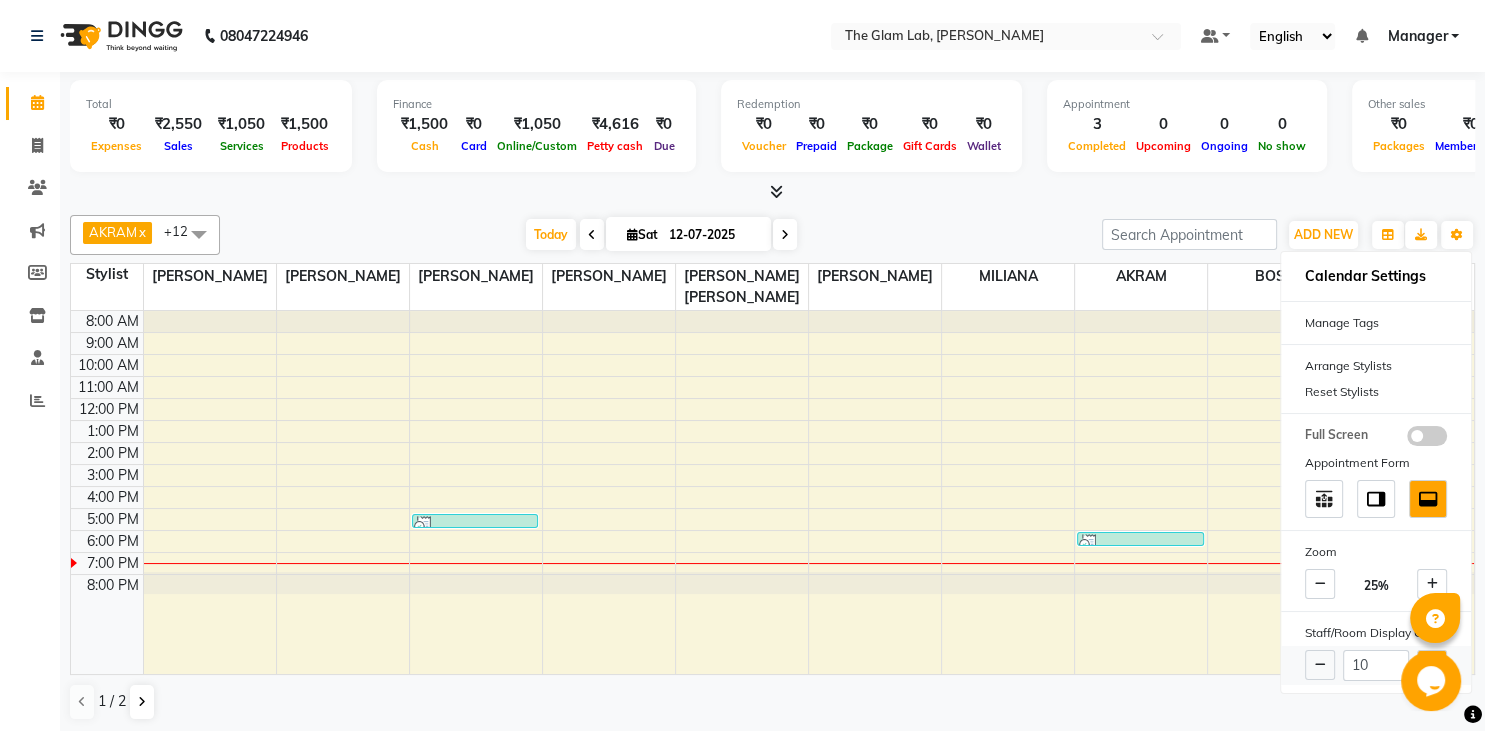 click at bounding box center [1432, 665] 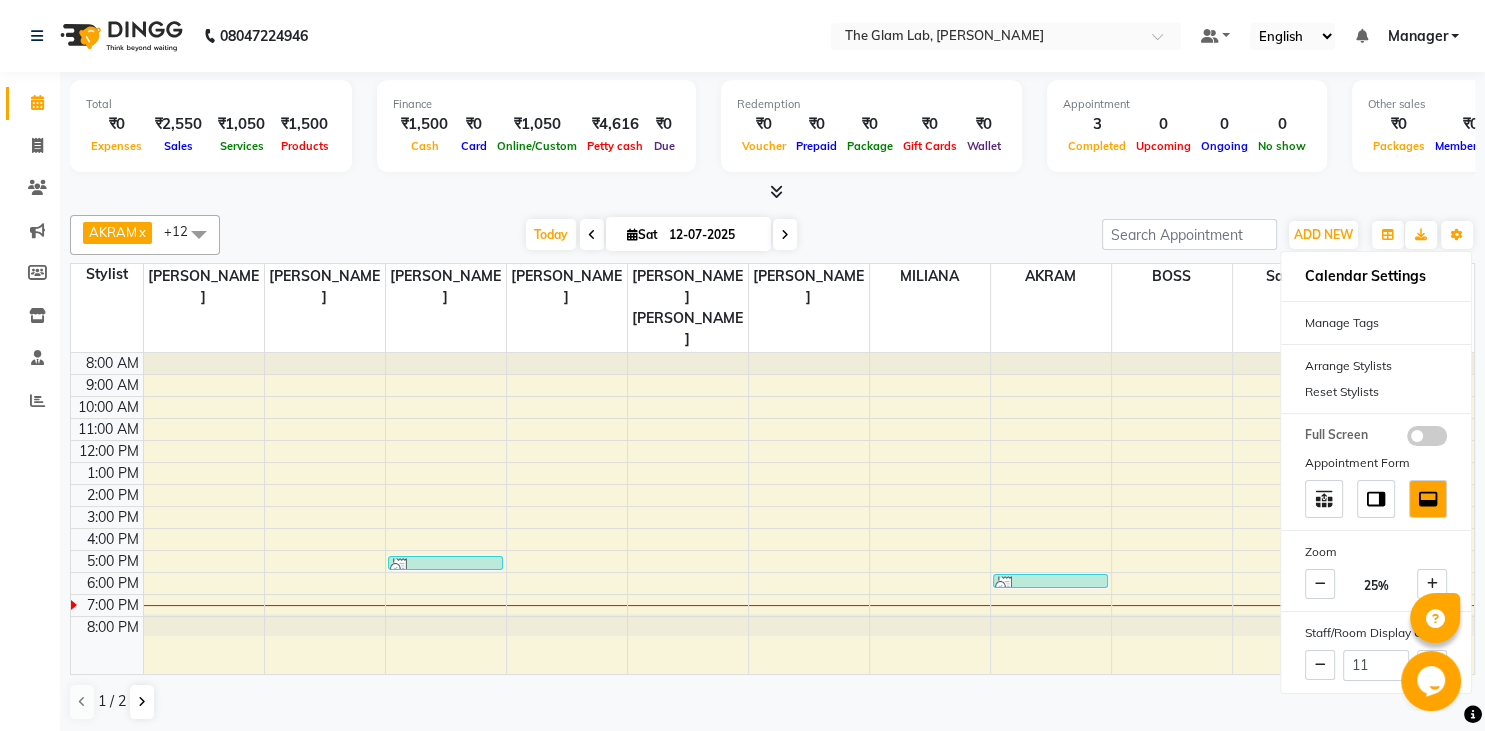 click at bounding box center (772, 192) 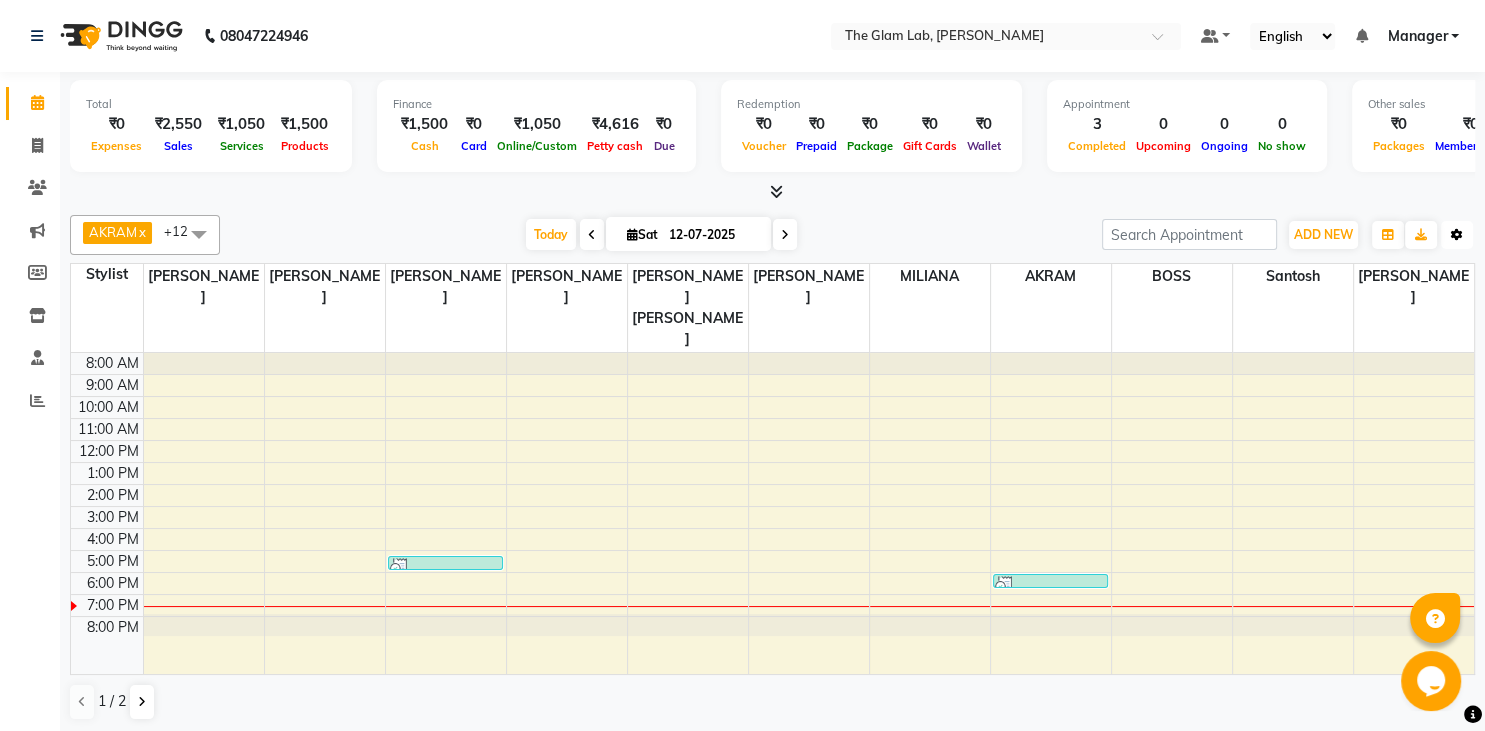 click on "Toggle Dropdown" at bounding box center [1457, 235] 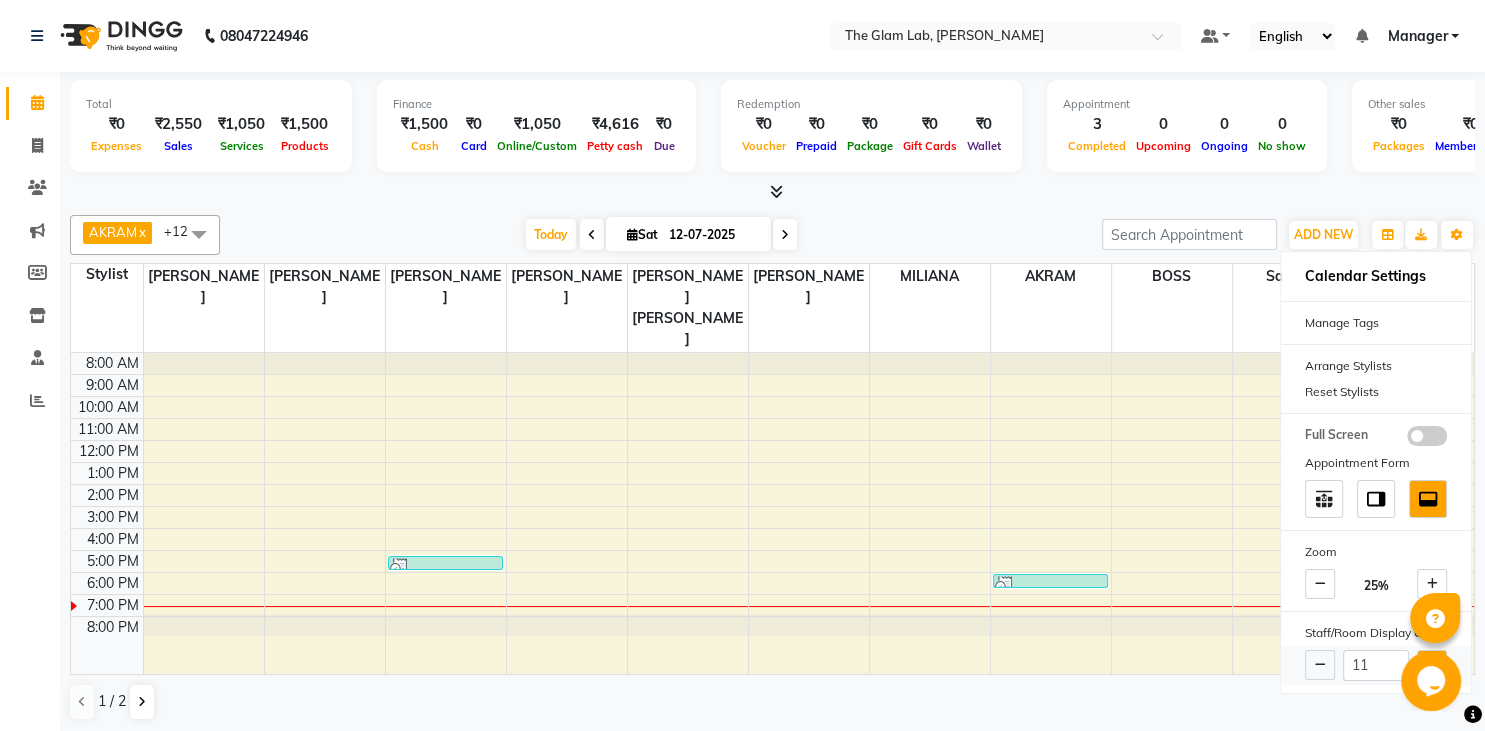 click at bounding box center (1432, 665) 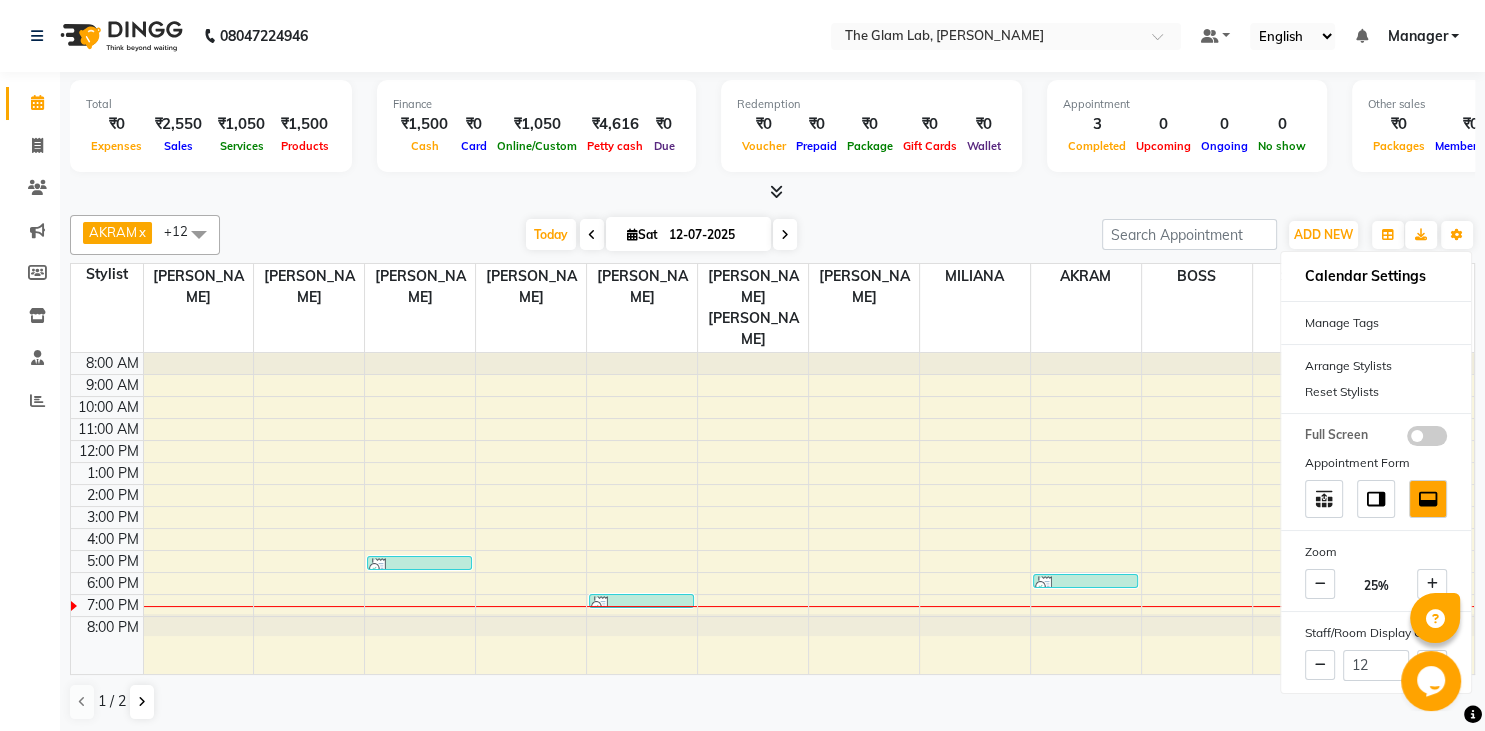 click at bounding box center (975, 513) 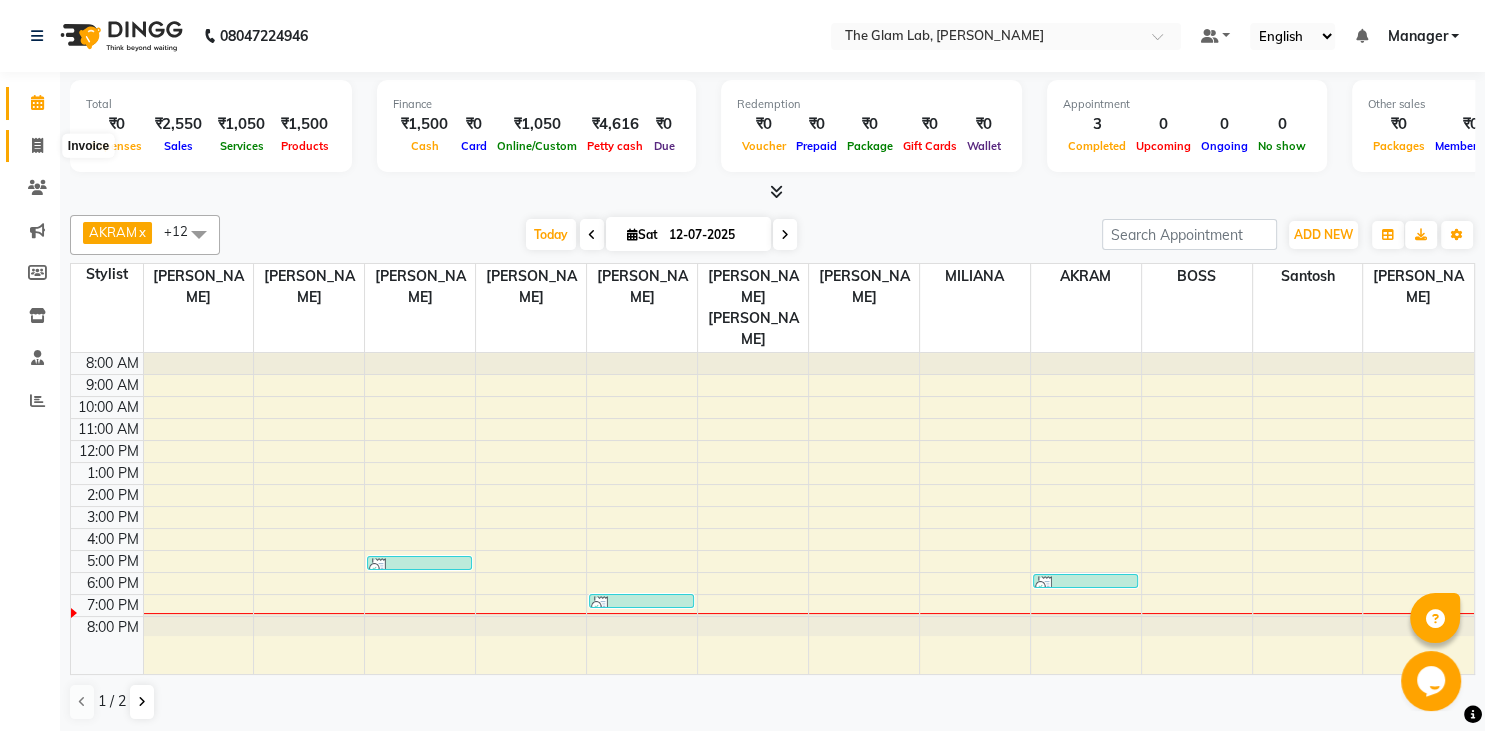 click 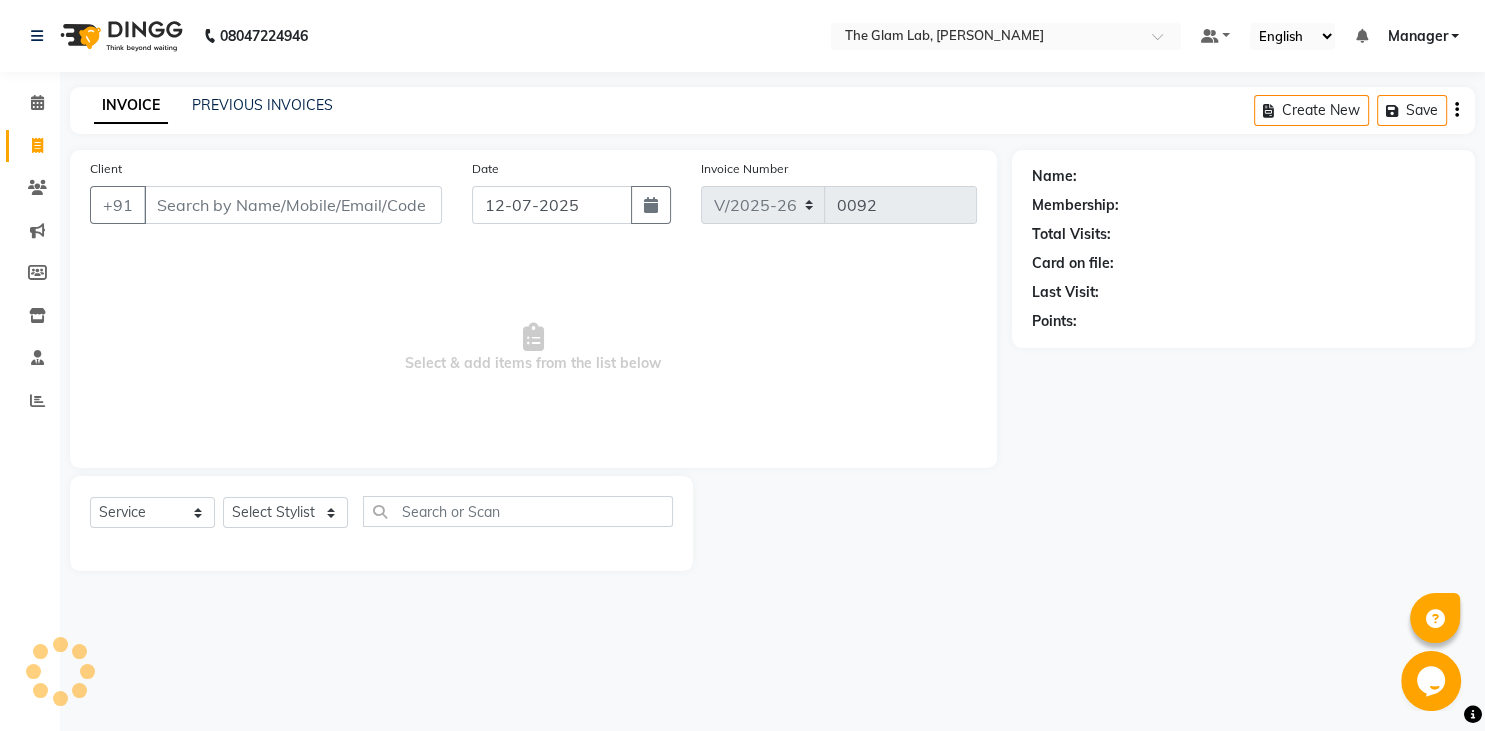 scroll, scrollTop: 0, scrollLeft: 0, axis: both 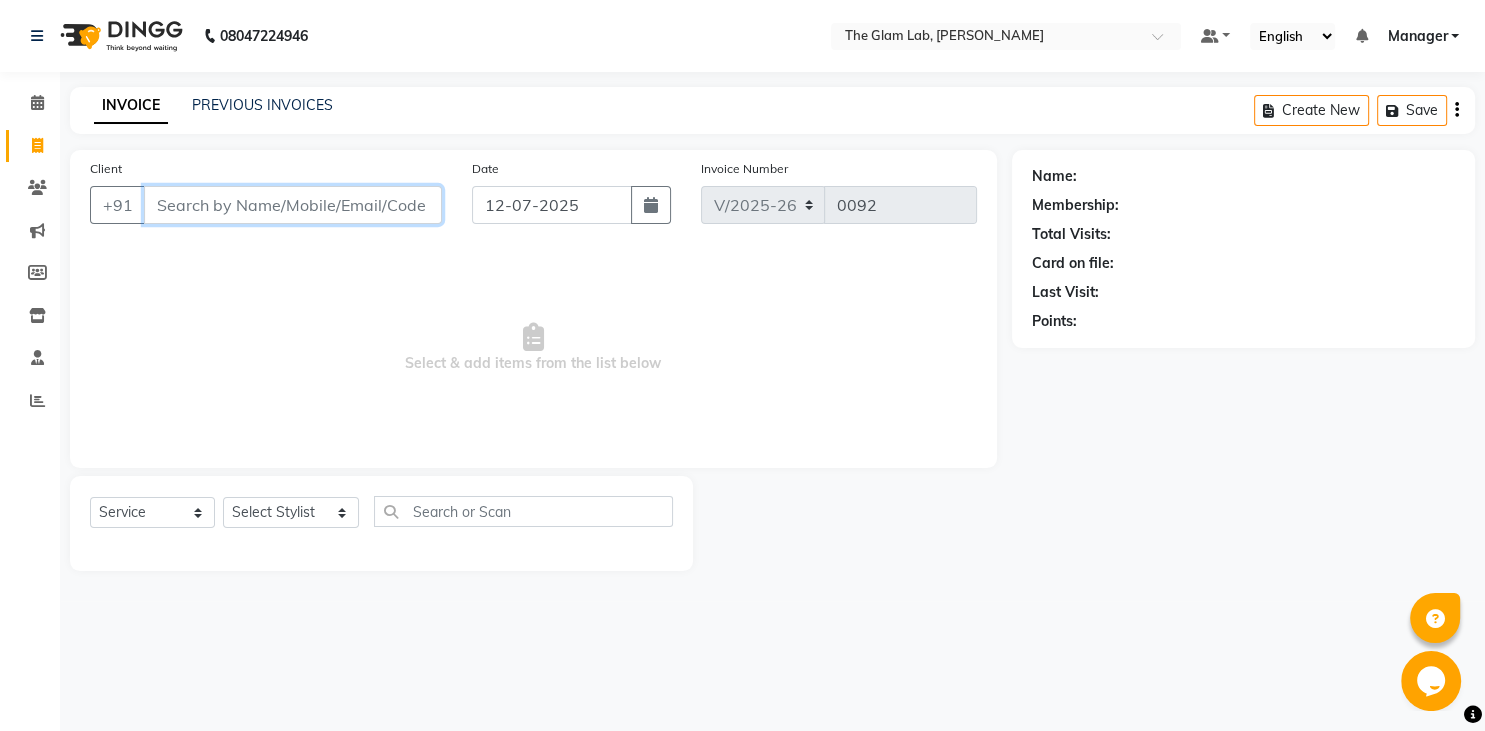 click on "Client" at bounding box center [293, 205] 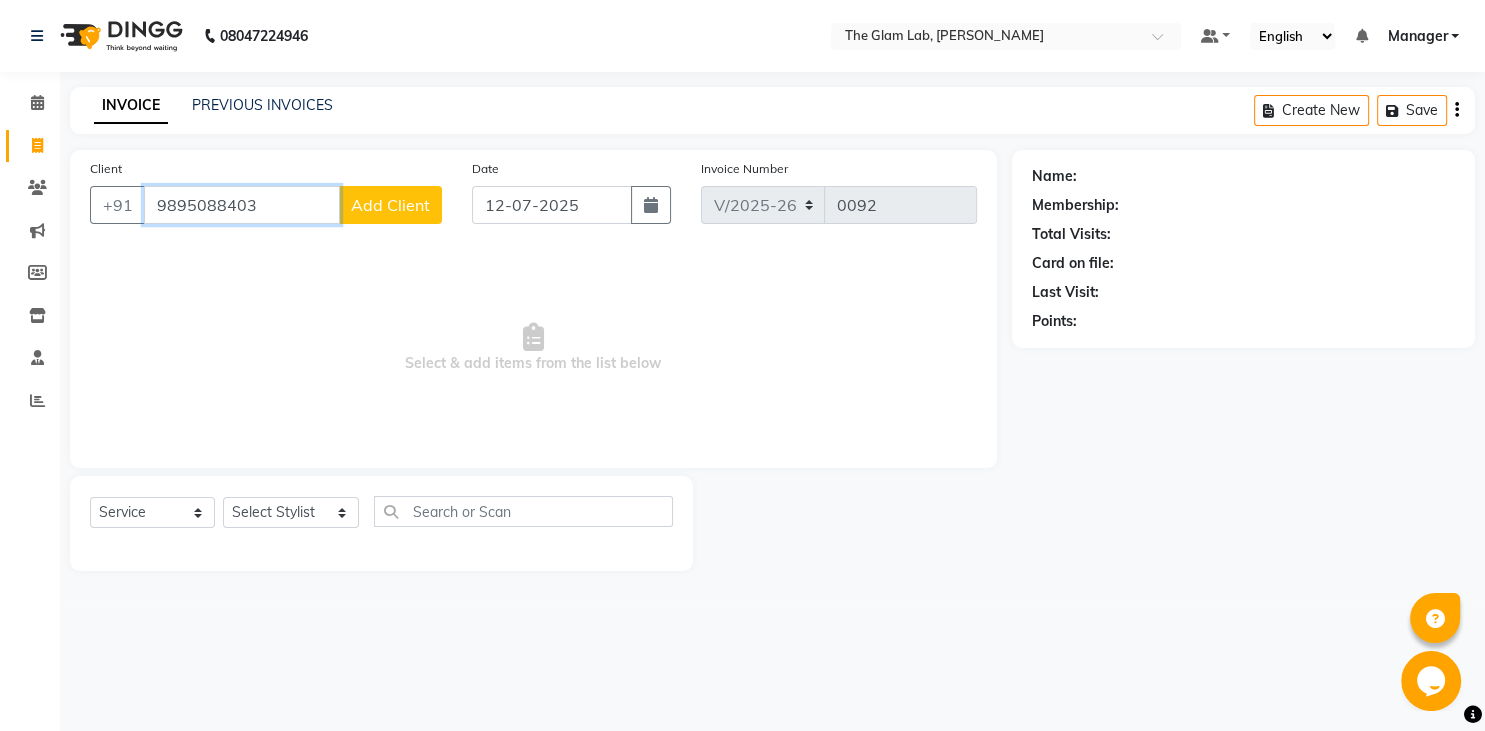 type on "9895088403" 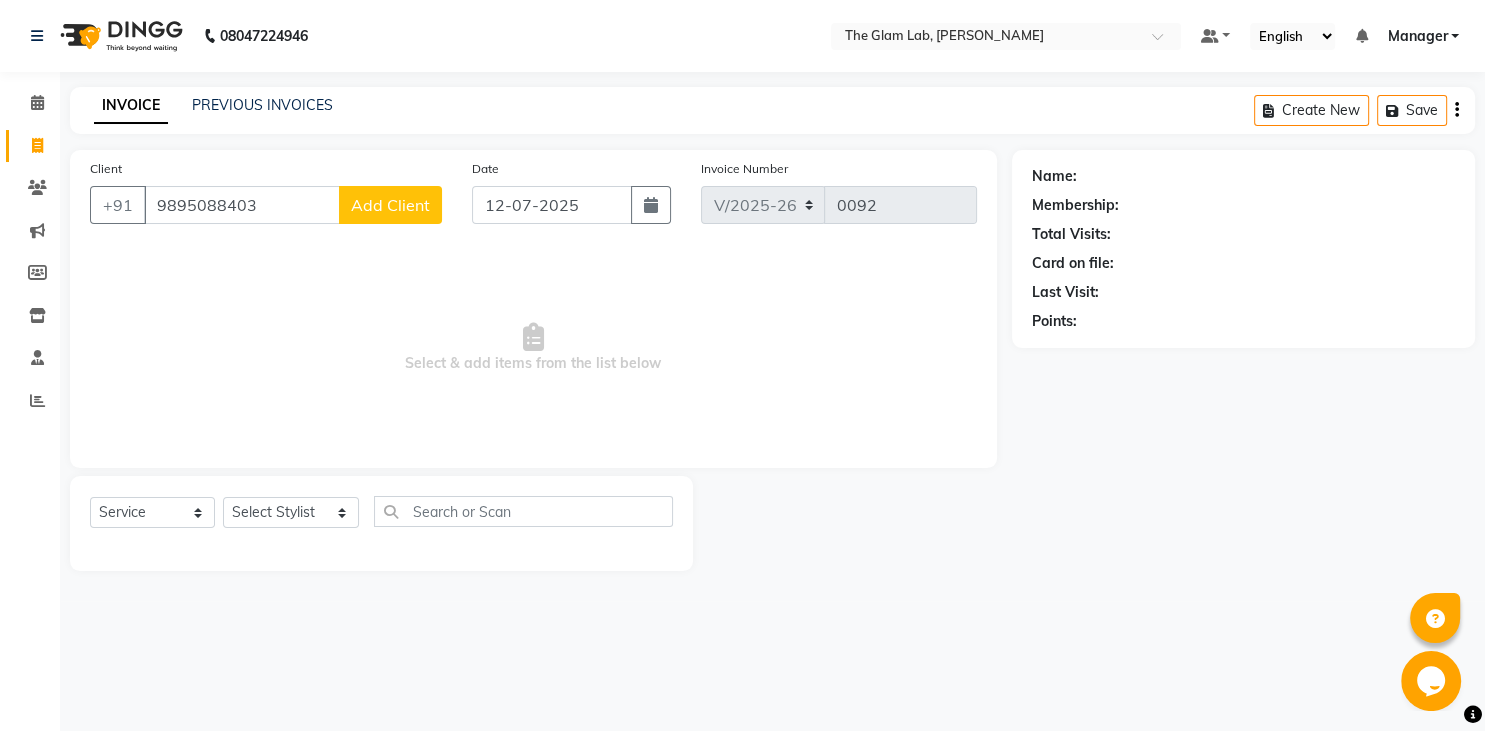 click on "Add Client" 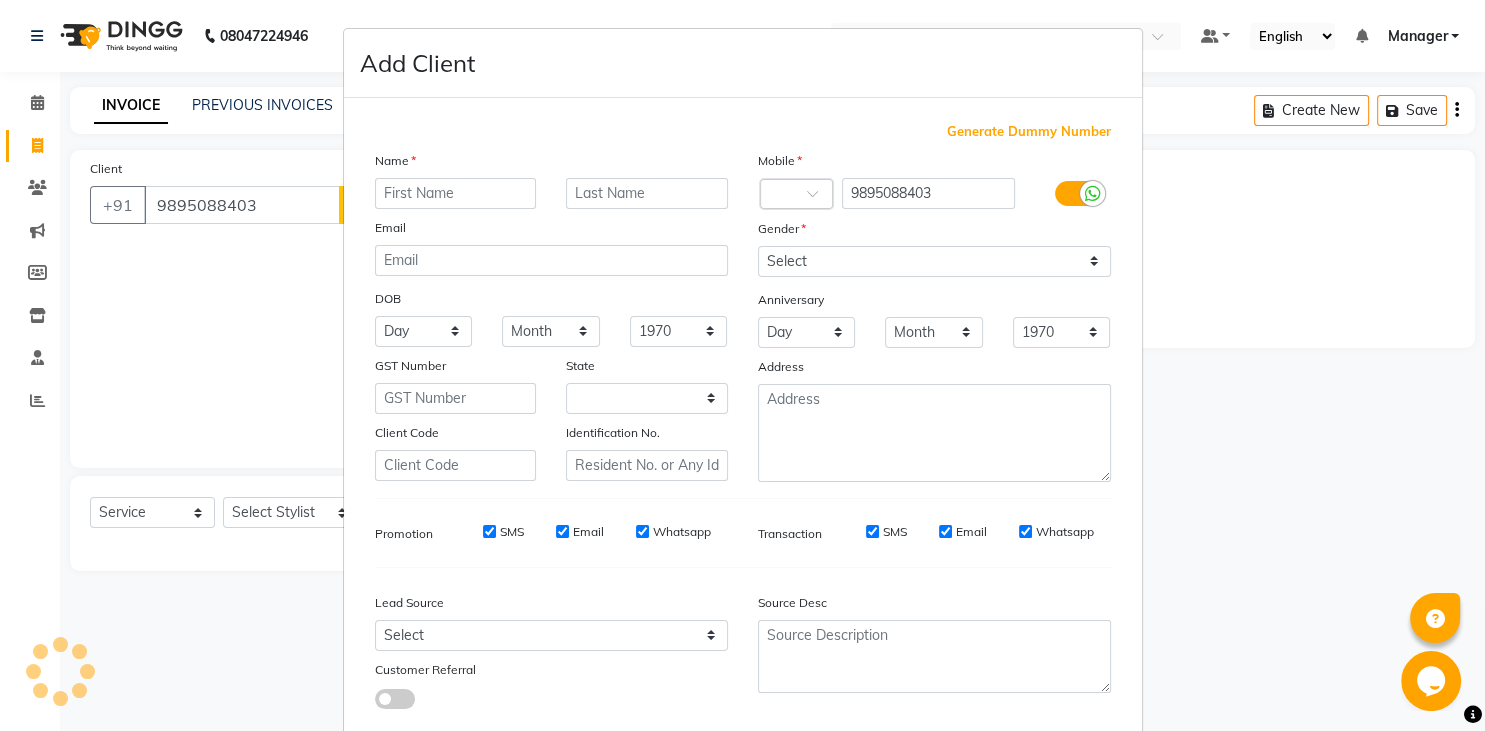 select on "22" 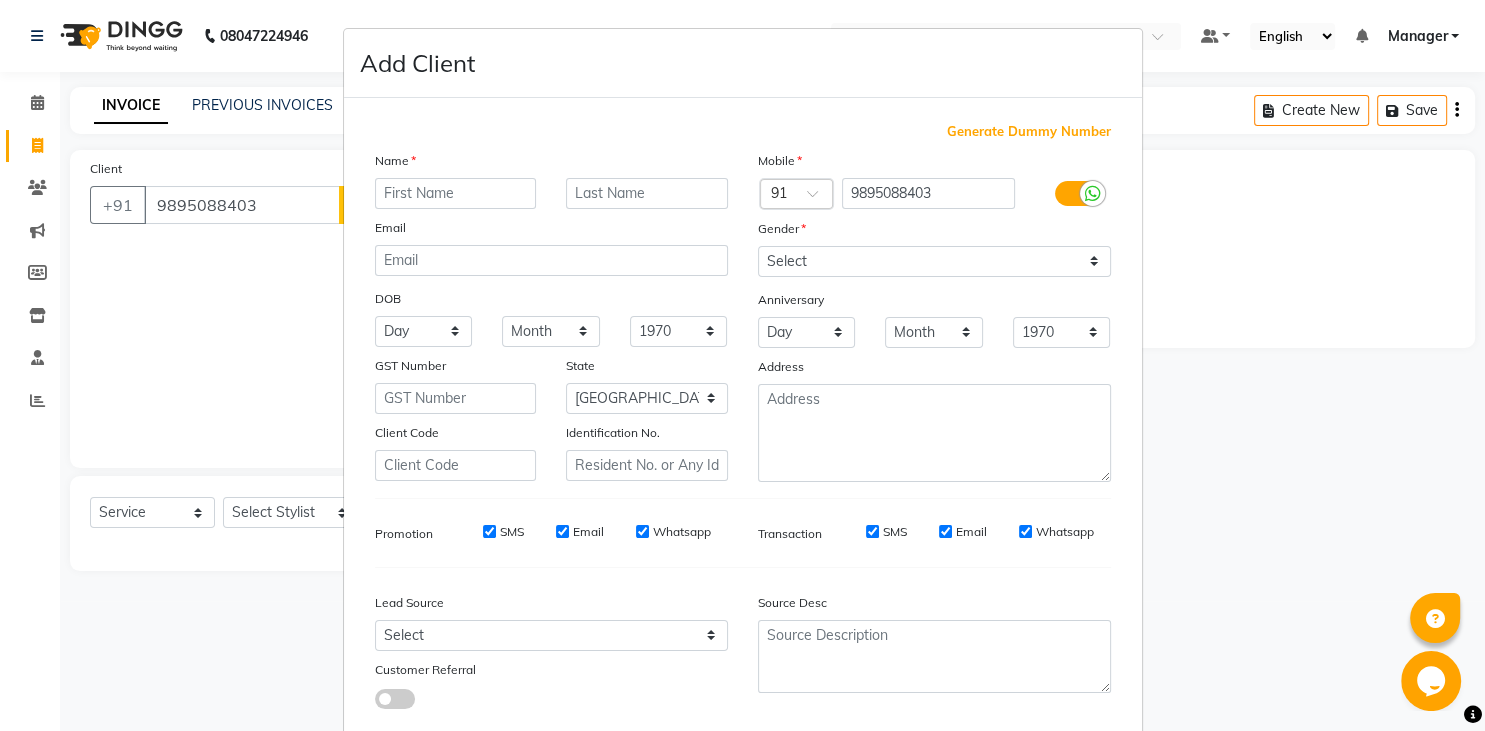 click at bounding box center (456, 193) 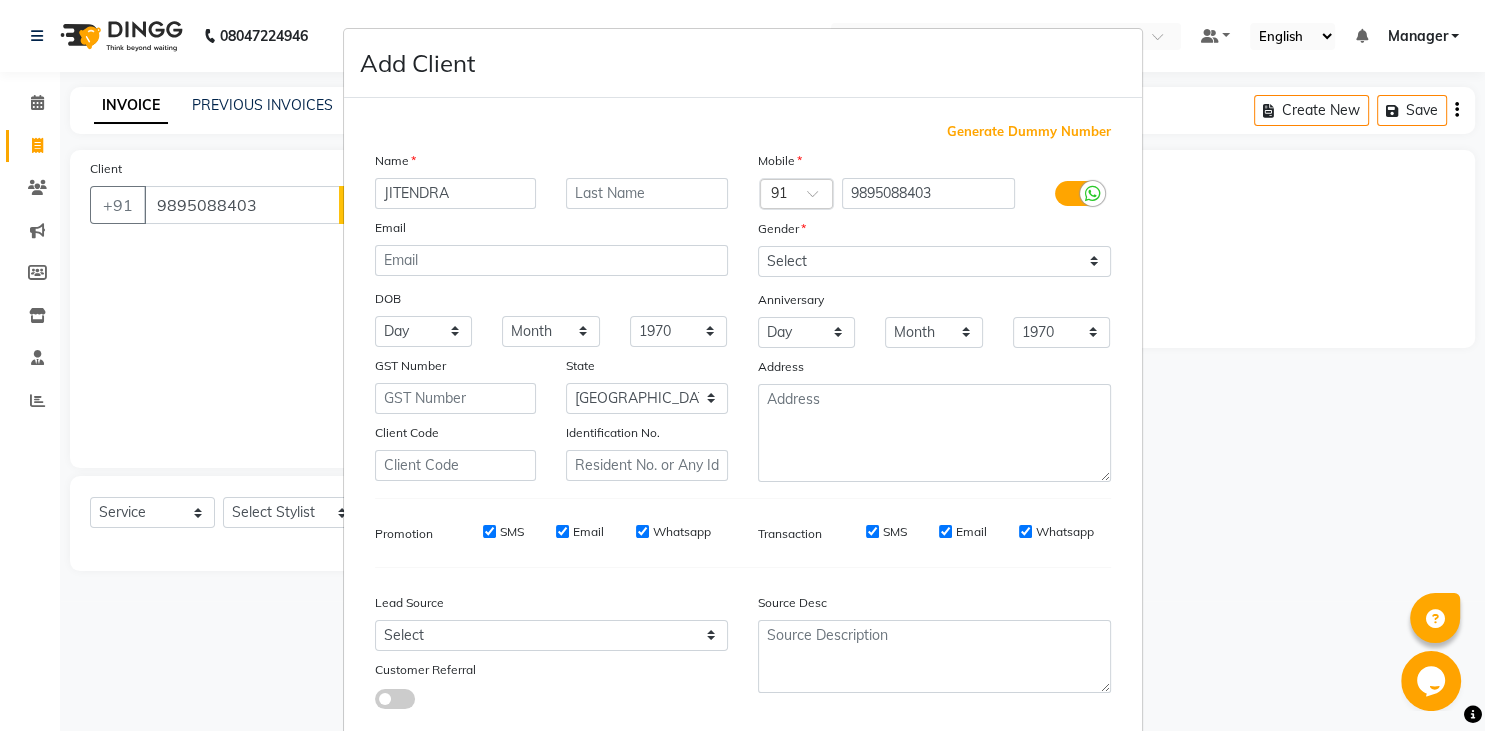 type on "JITENDRA" 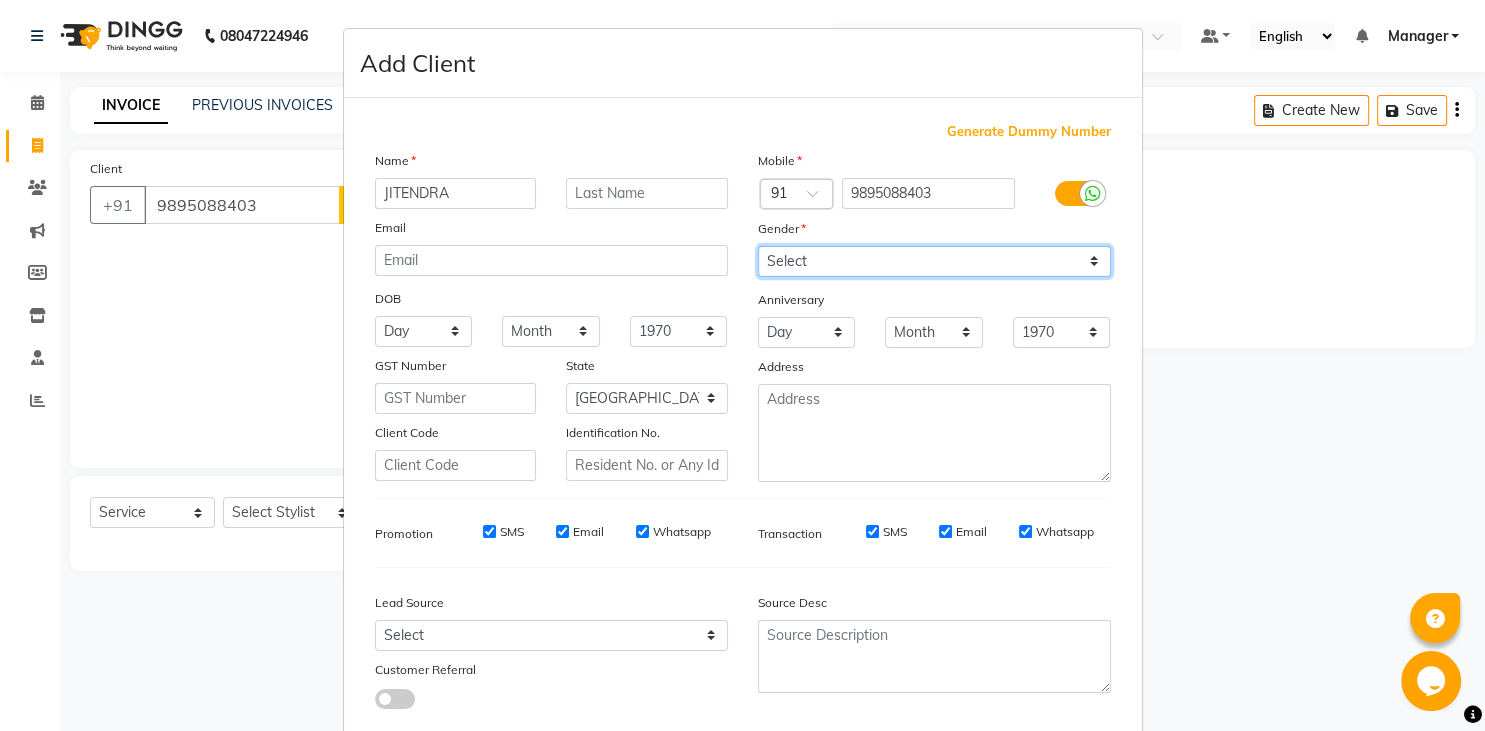 click on "Select [DEMOGRAPHIC_DATA] [DEMOGRAPHIC_DATA] Other Prefer Not To Say" at bounding box center (934, 261) 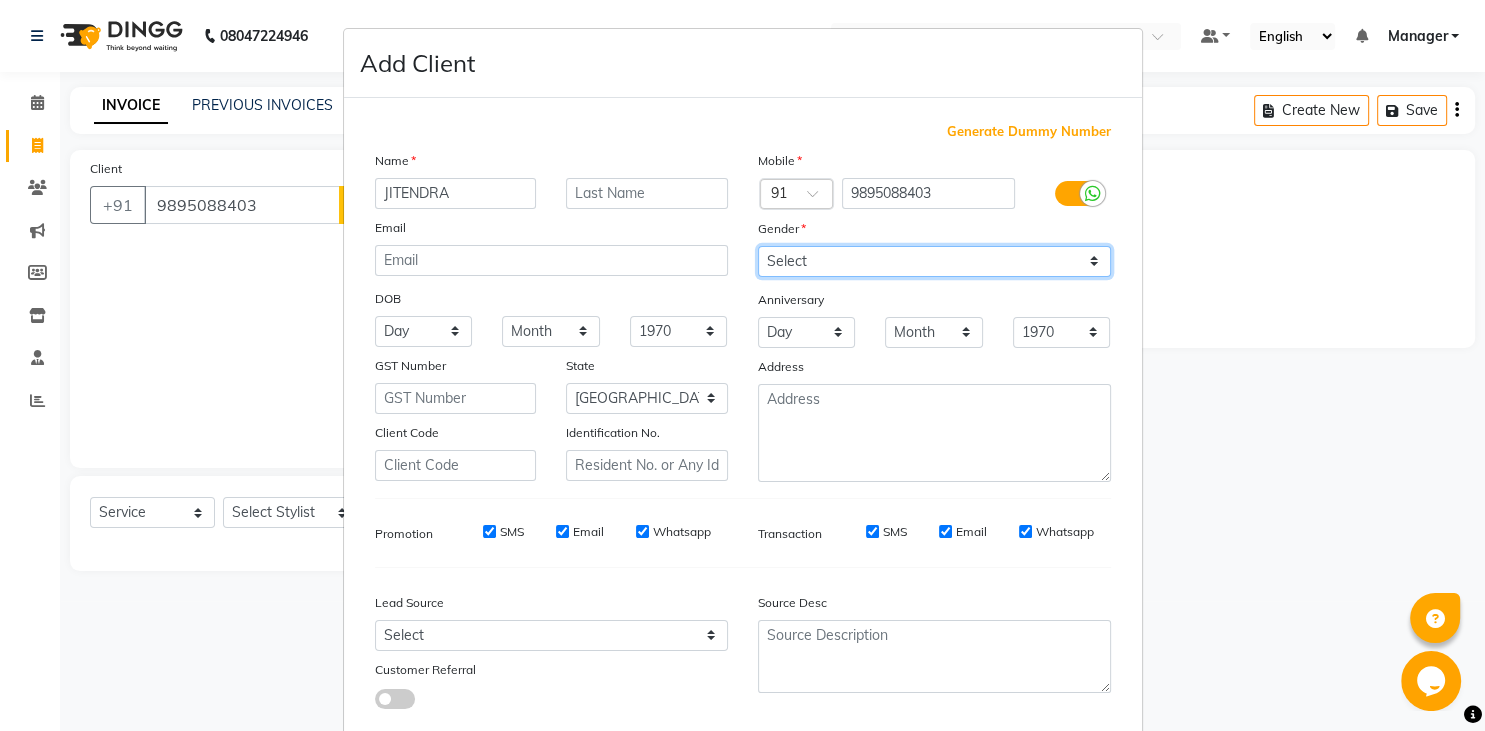 select on "[DEMOGRAPHIC_DATA]" 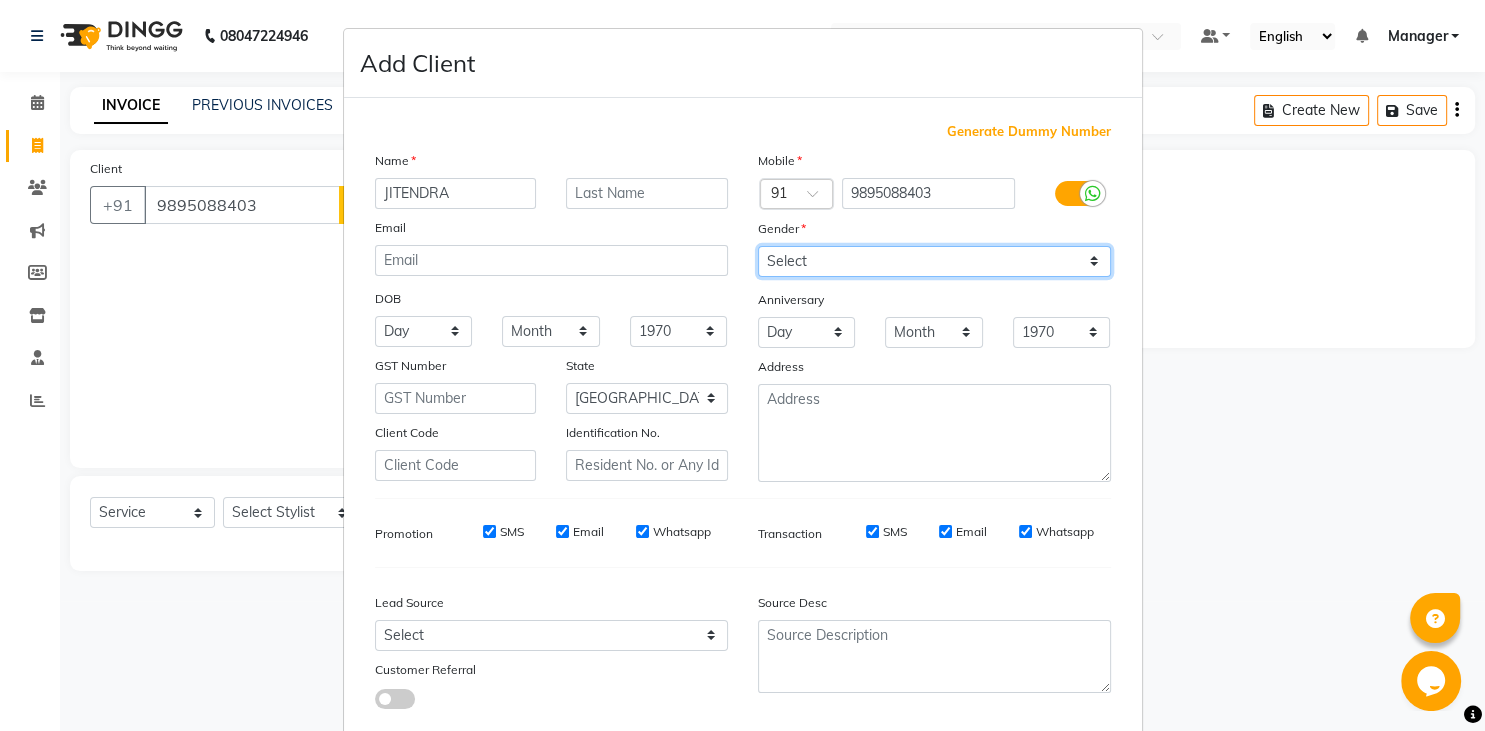click on "[DEMOGRAPHIC_DATA]" at bounding box center (0, 0) 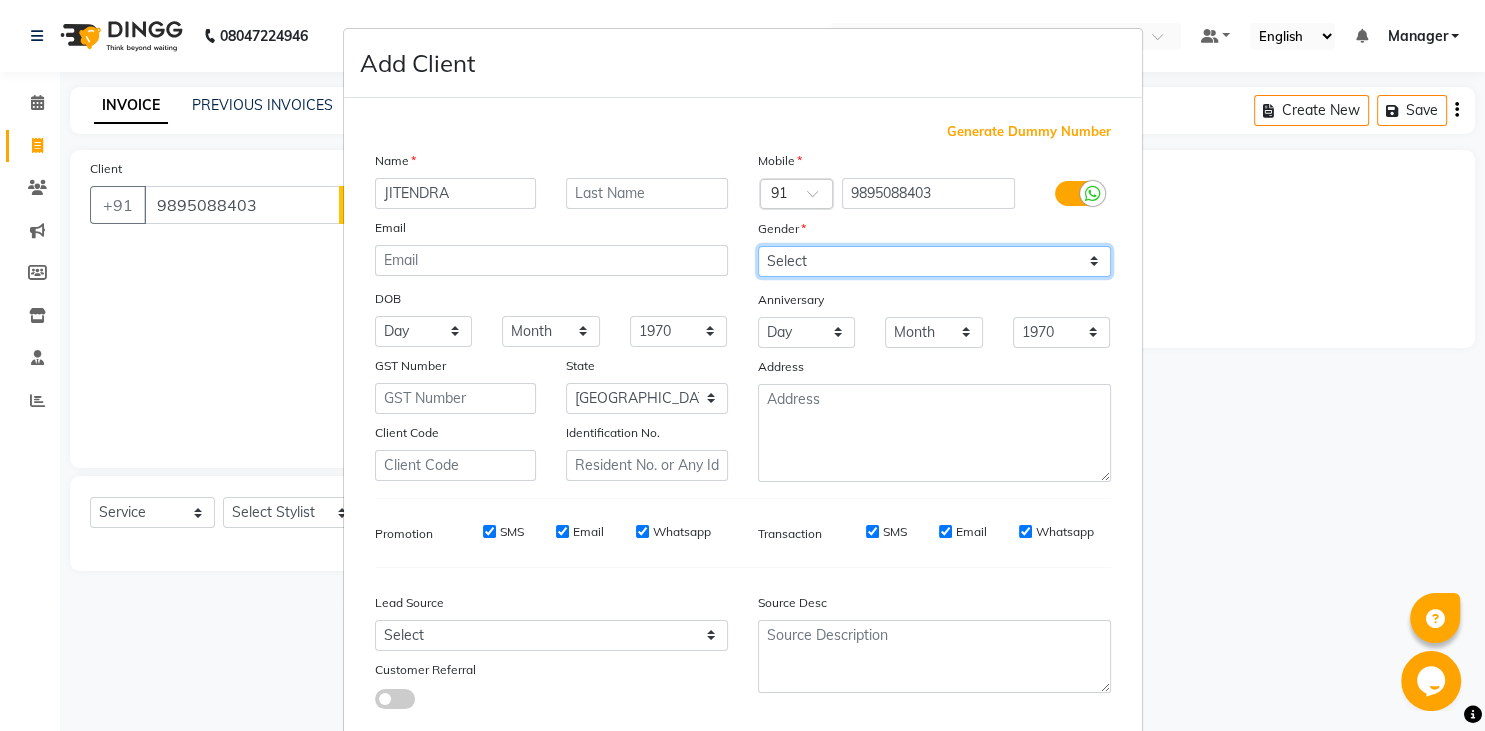 scroll, scrollTop: 121, scrollLeft: 0, axis: vertical 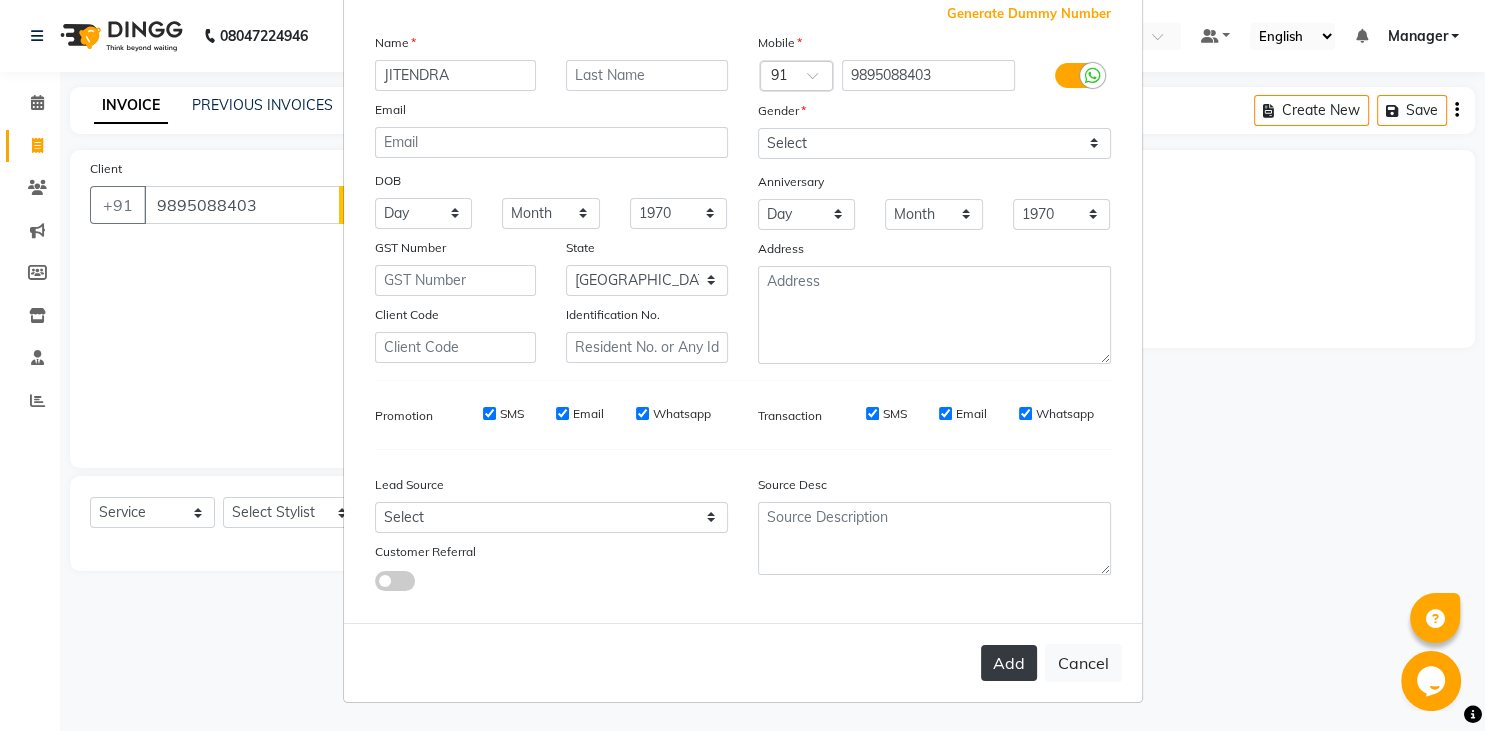 click on "Add" at bounding box center (1009, 663) 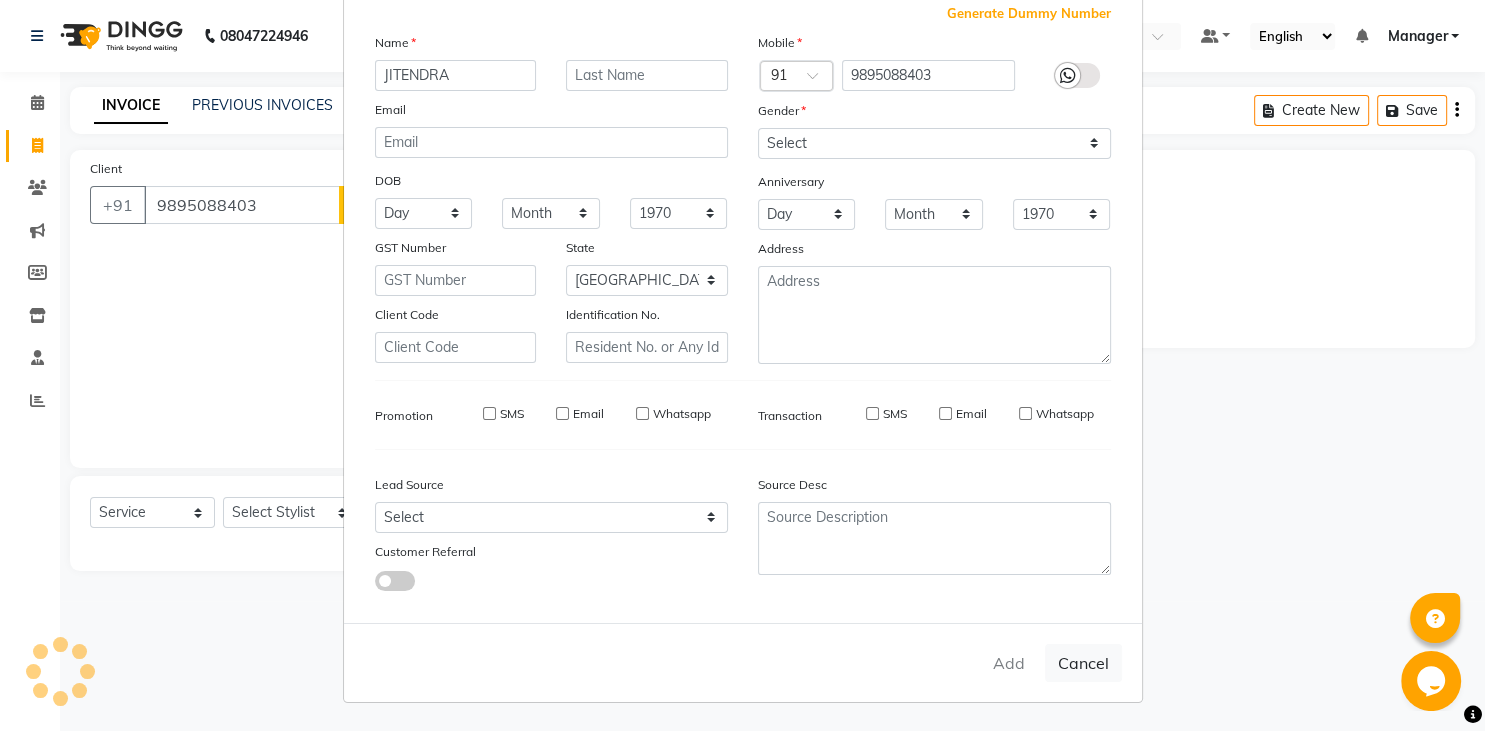 type 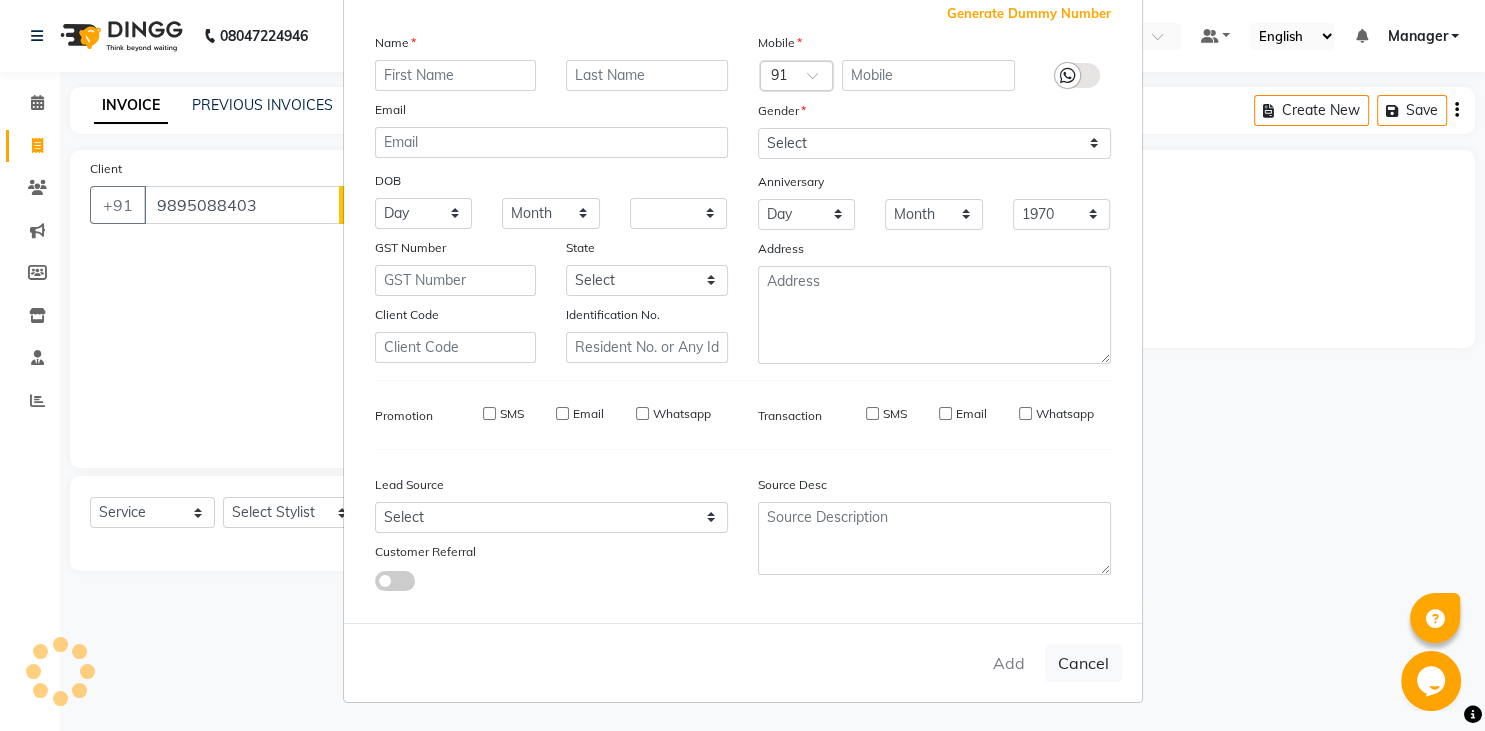 select 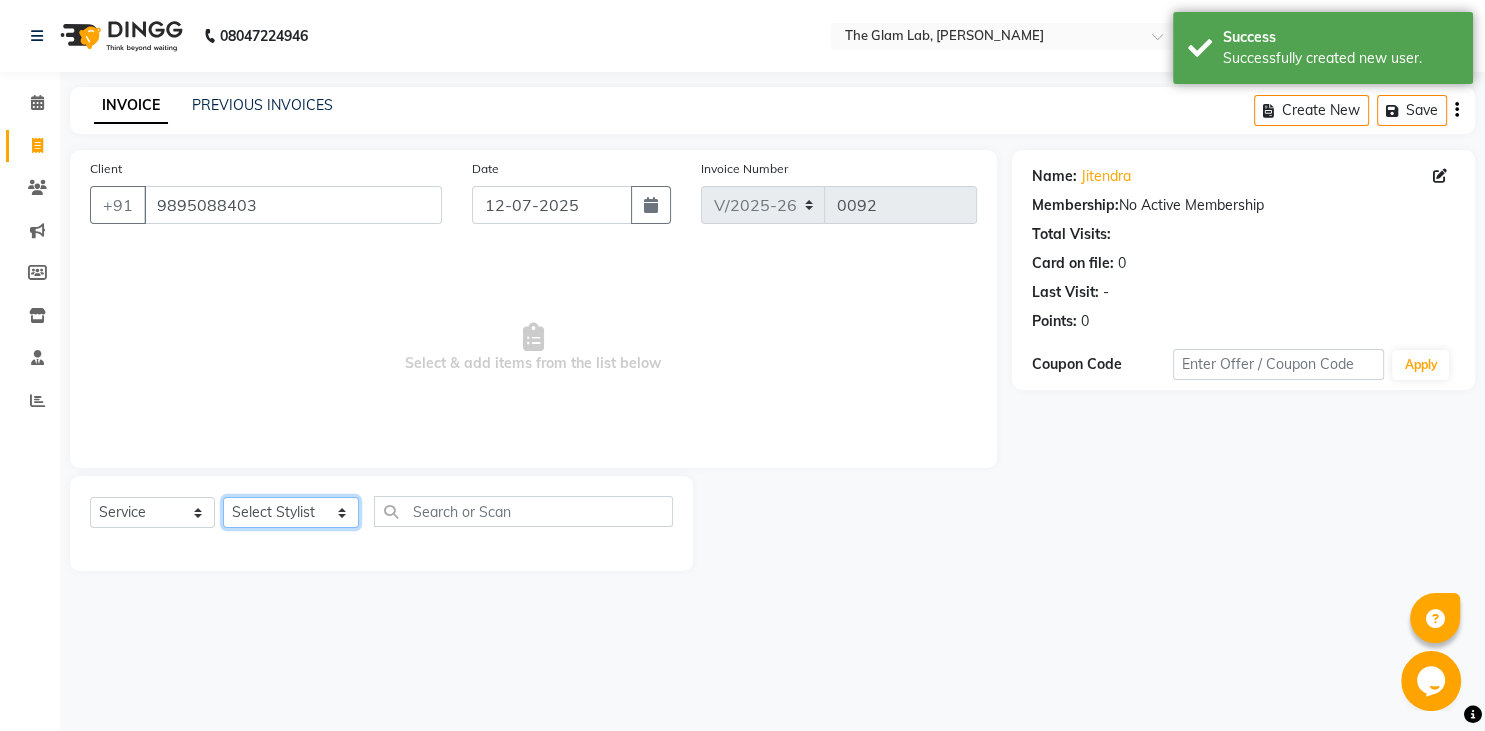 click on "Select Stylist [PERSON_NAME] [PERSON_NAME] [PERSON_NAME] BOSS [PERSON_NAME] Manager    [PERSON_NAME]  [PERSON_NAME] [PERSON_NAME] [PERSON_NAME] [PERSON_NAME]  [PERSON_NAME] [PERSON_NAME] SANKAT" 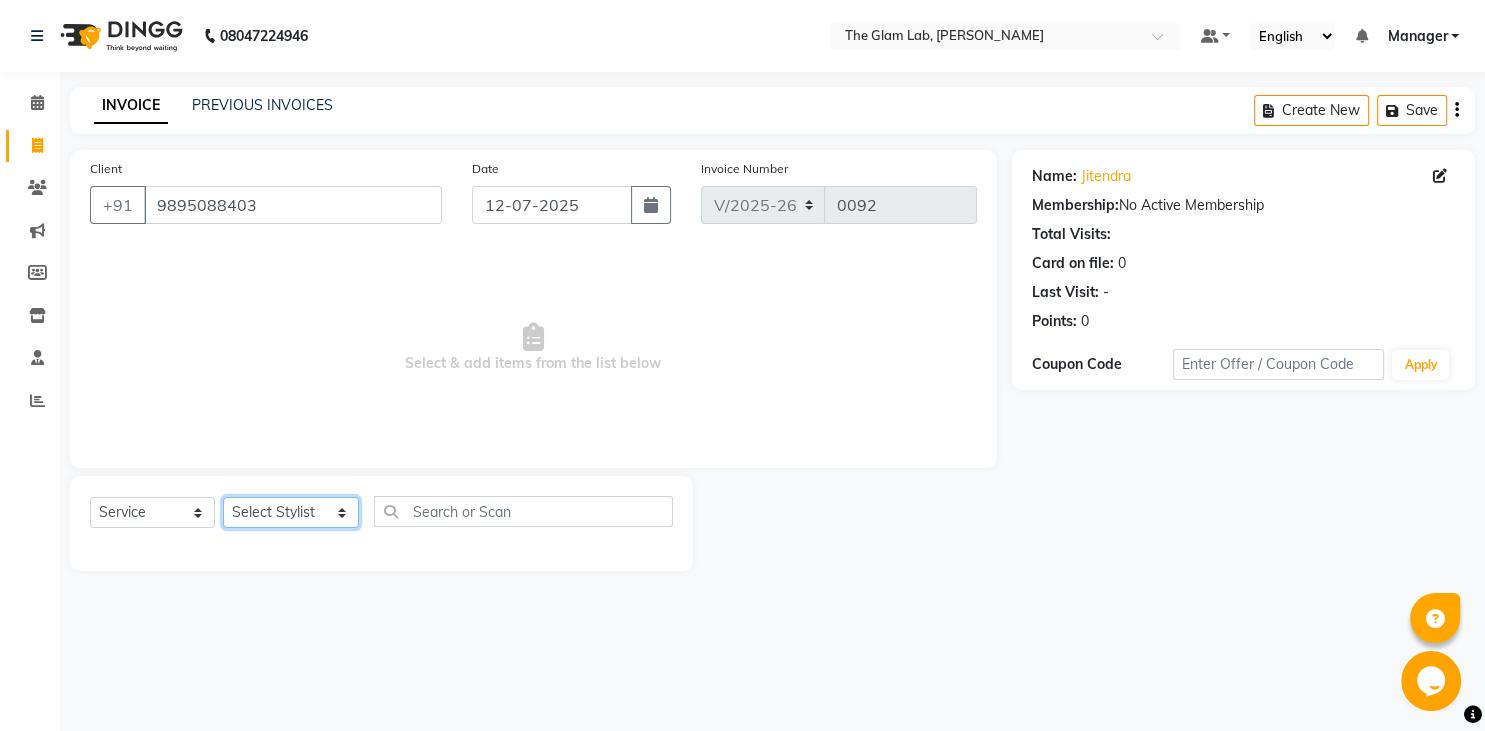select on "83088" 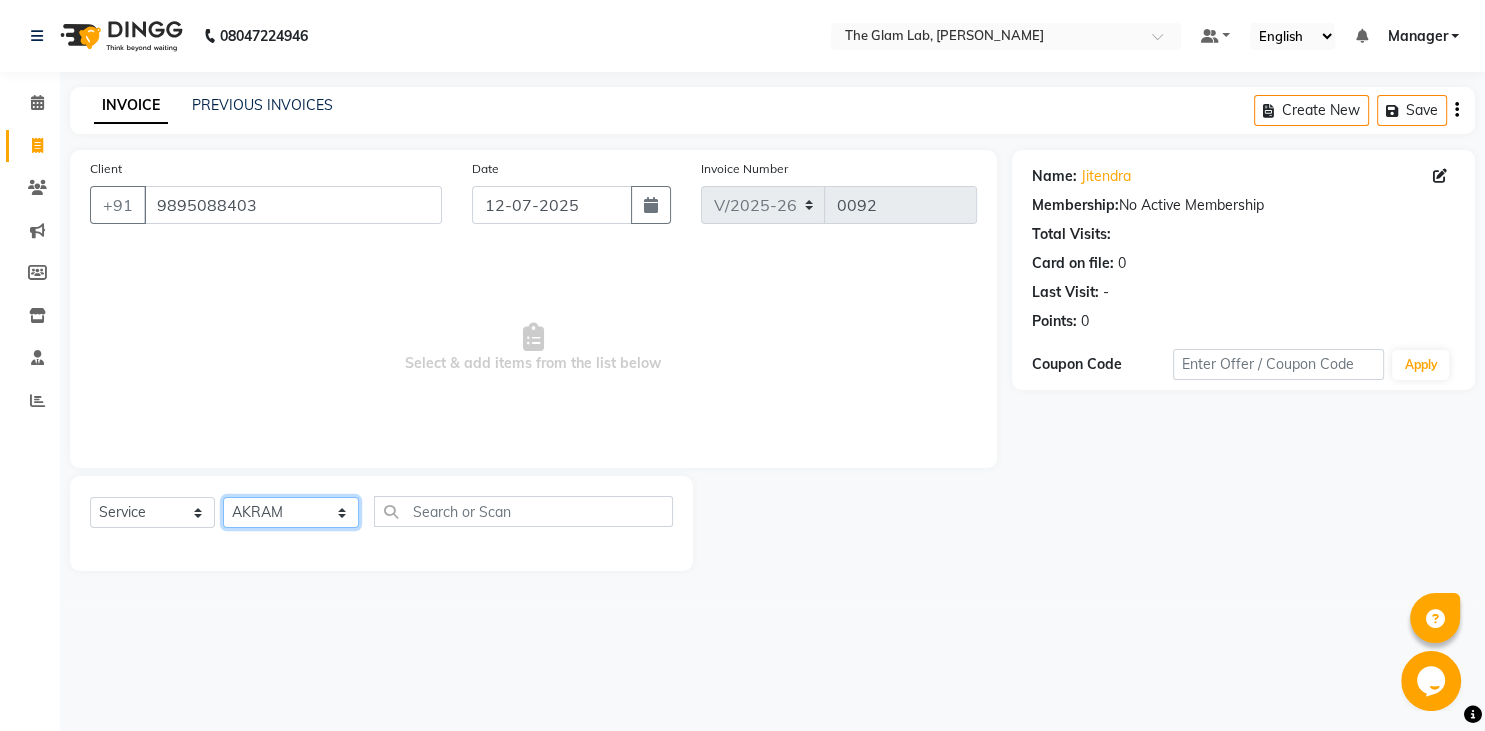 click on "AKRAM" 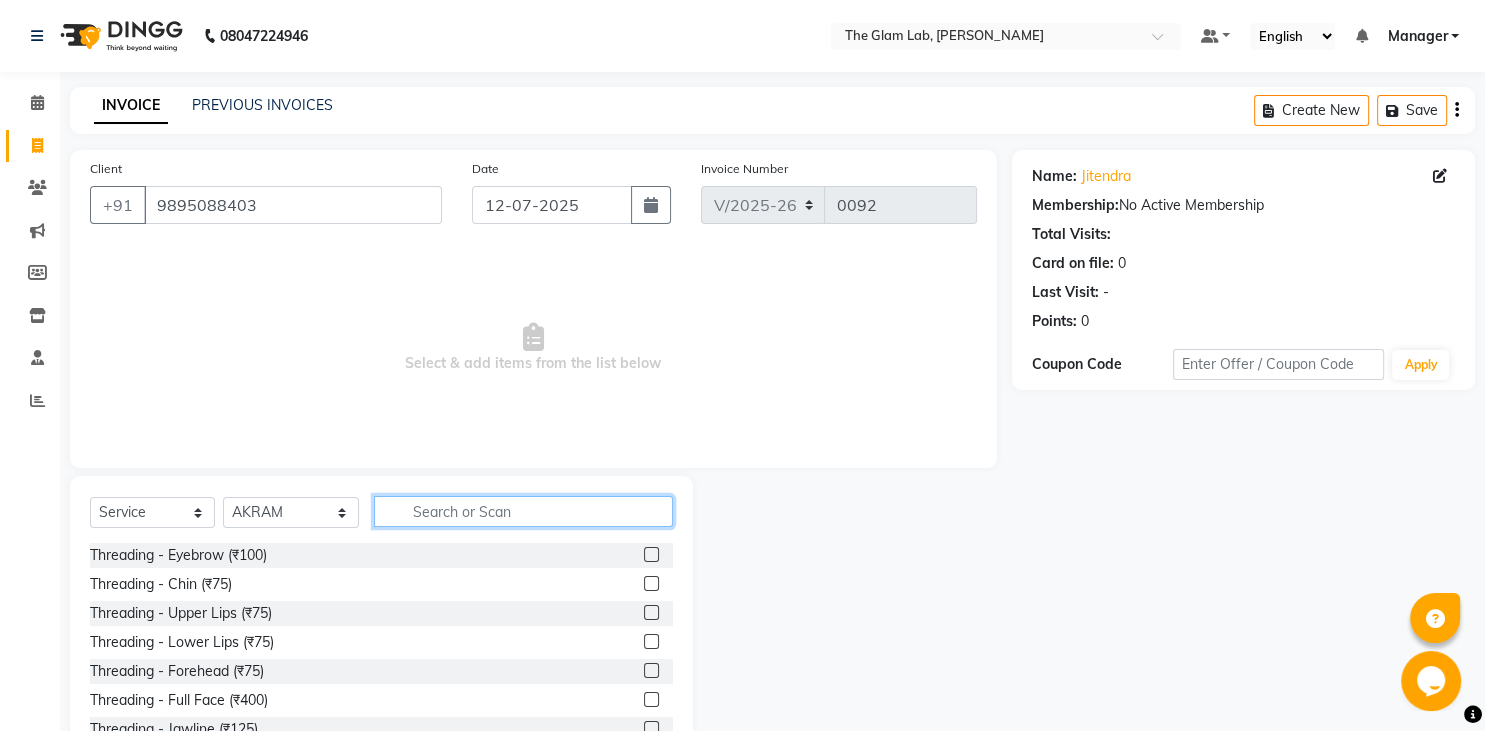 click 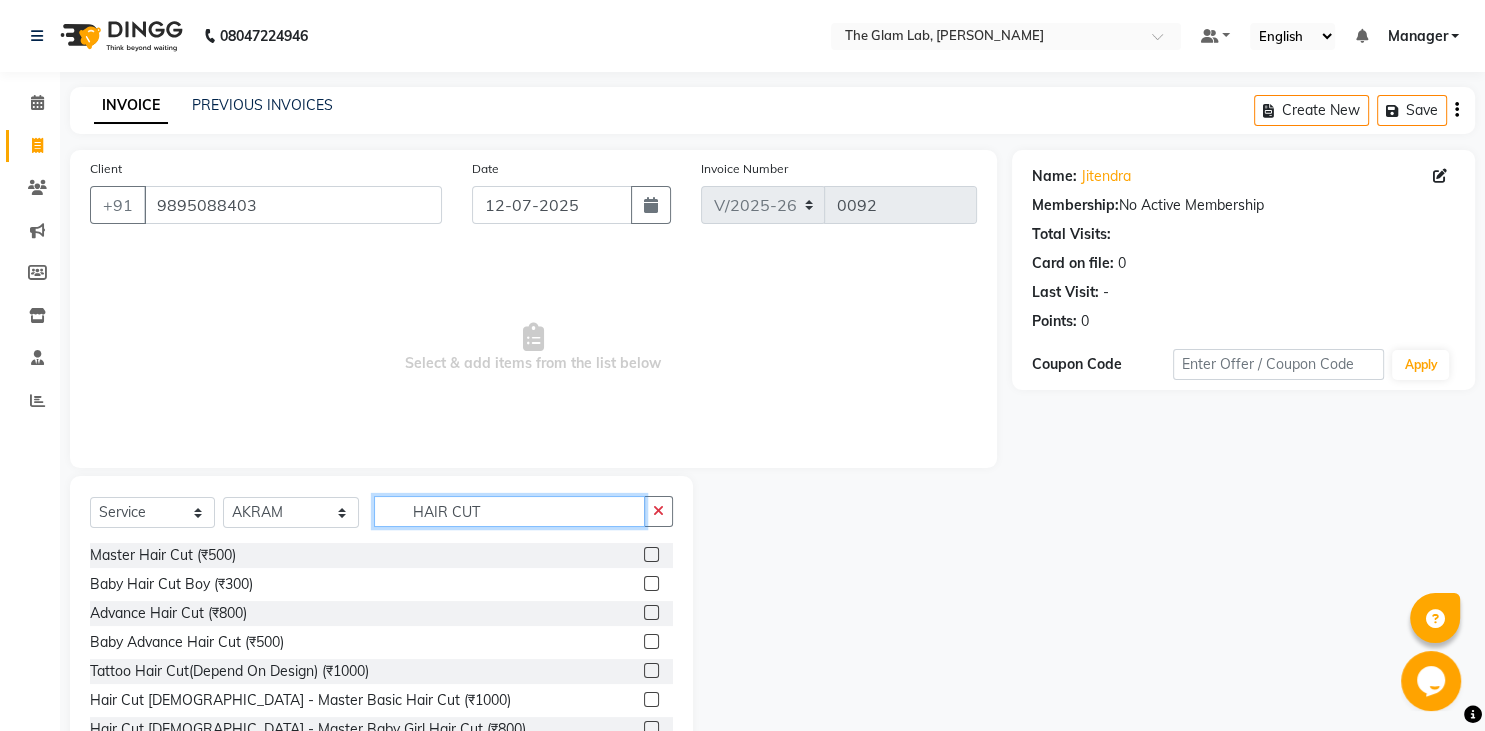 type on "HAIR CUT" 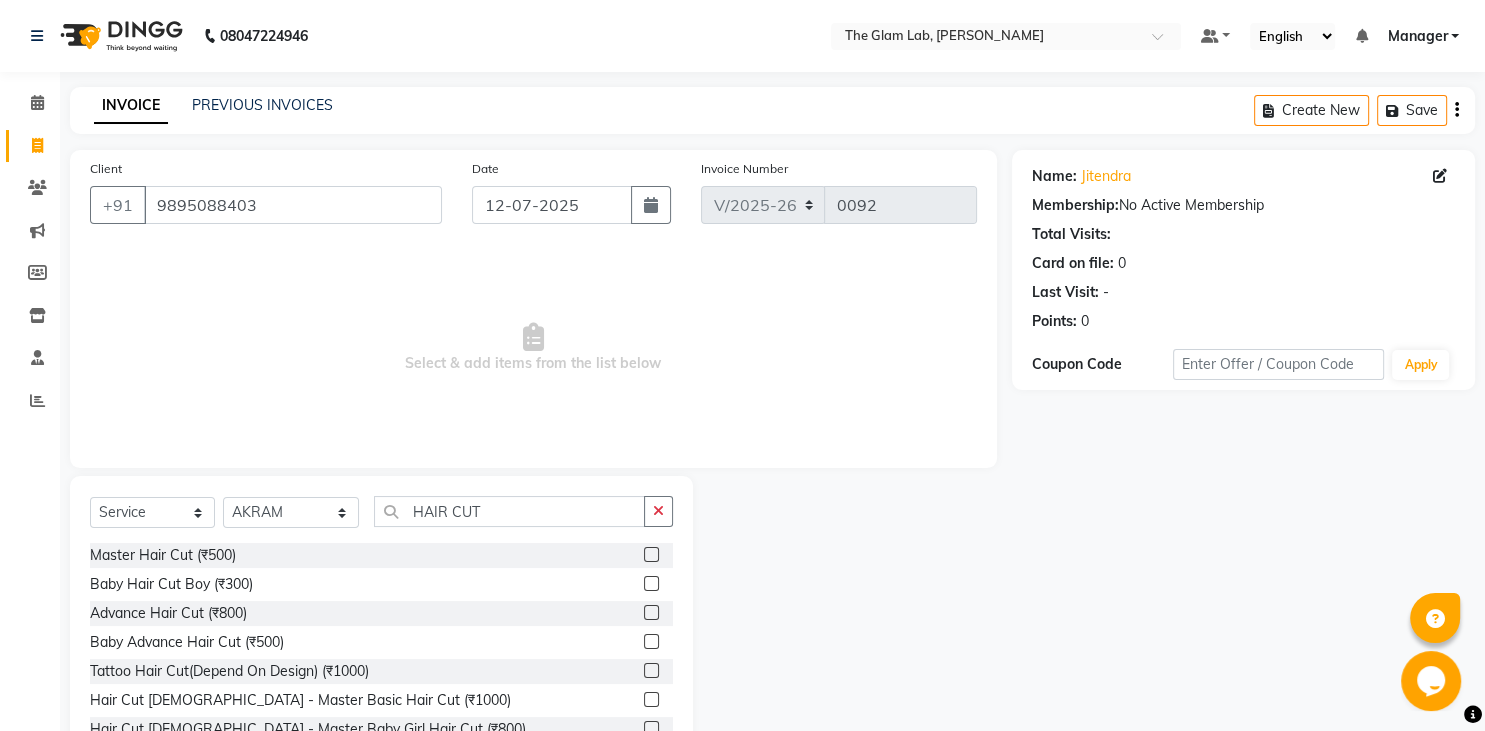 click 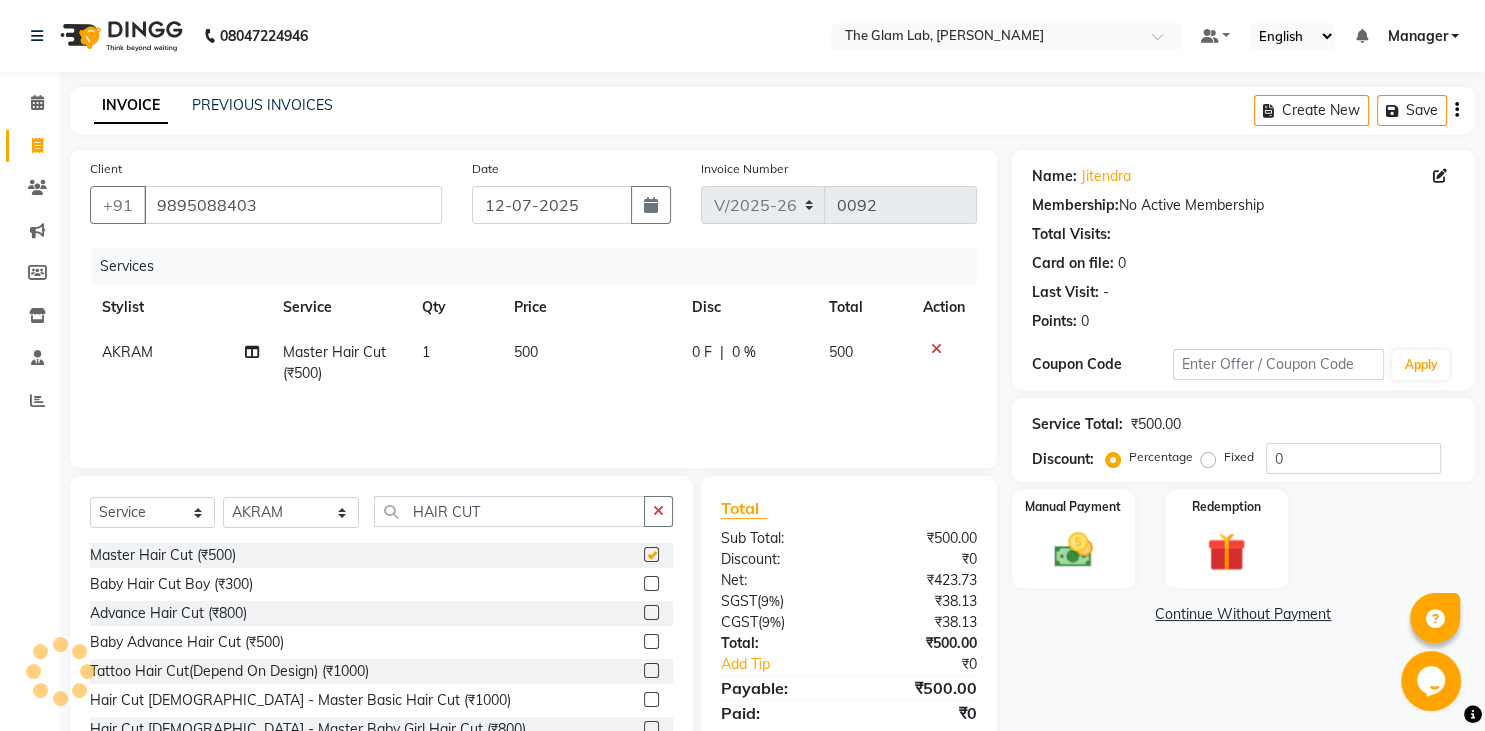 checkbox on "false" 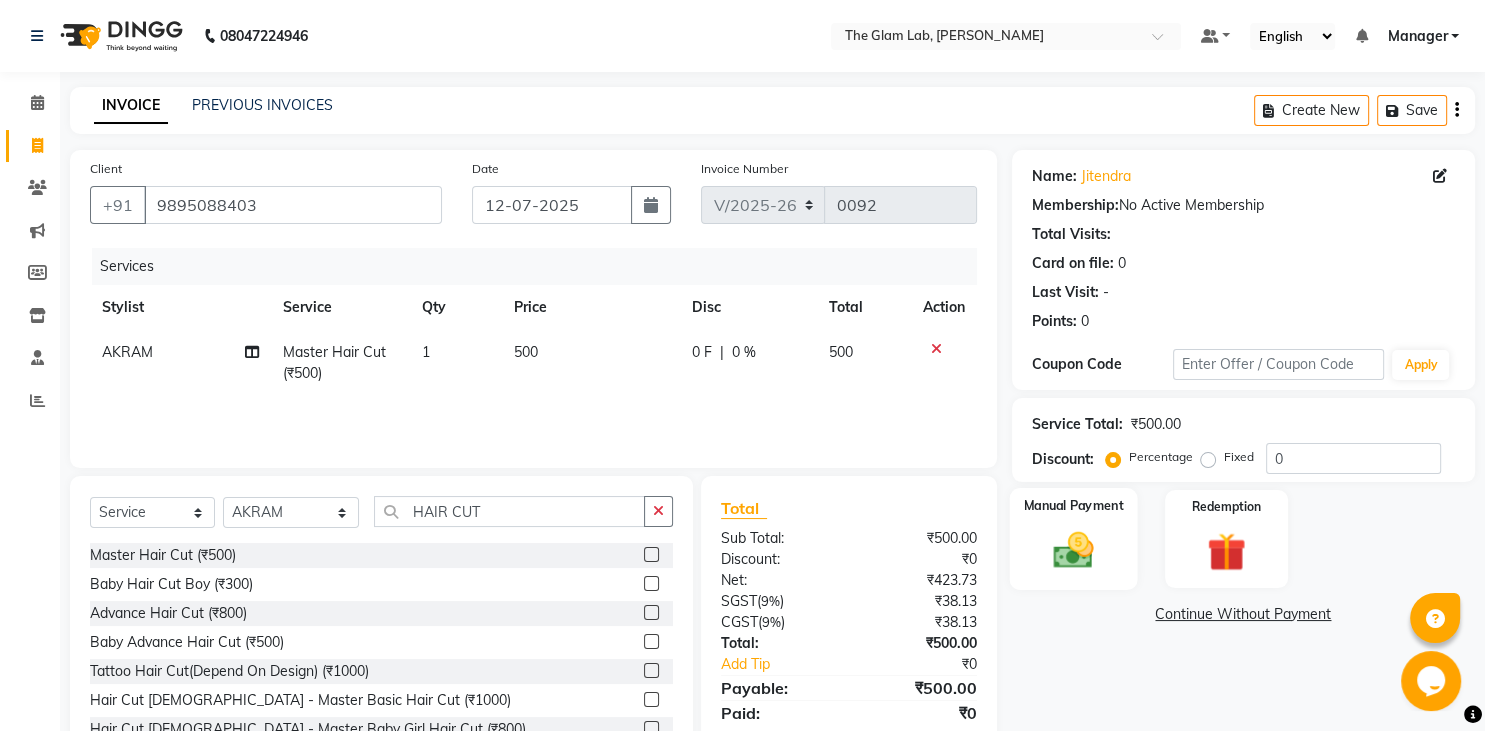 click on "Manual Payment" 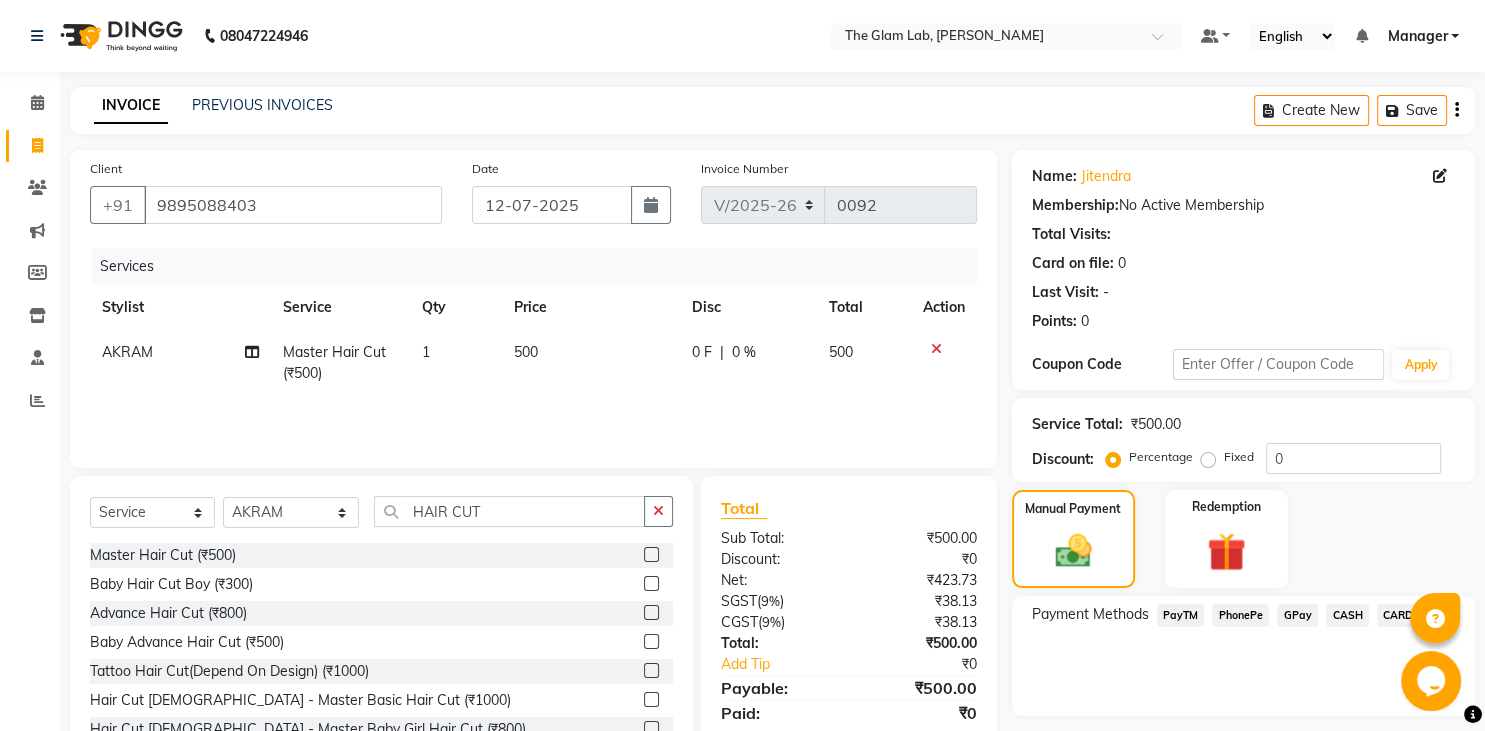 click on "PayTM" 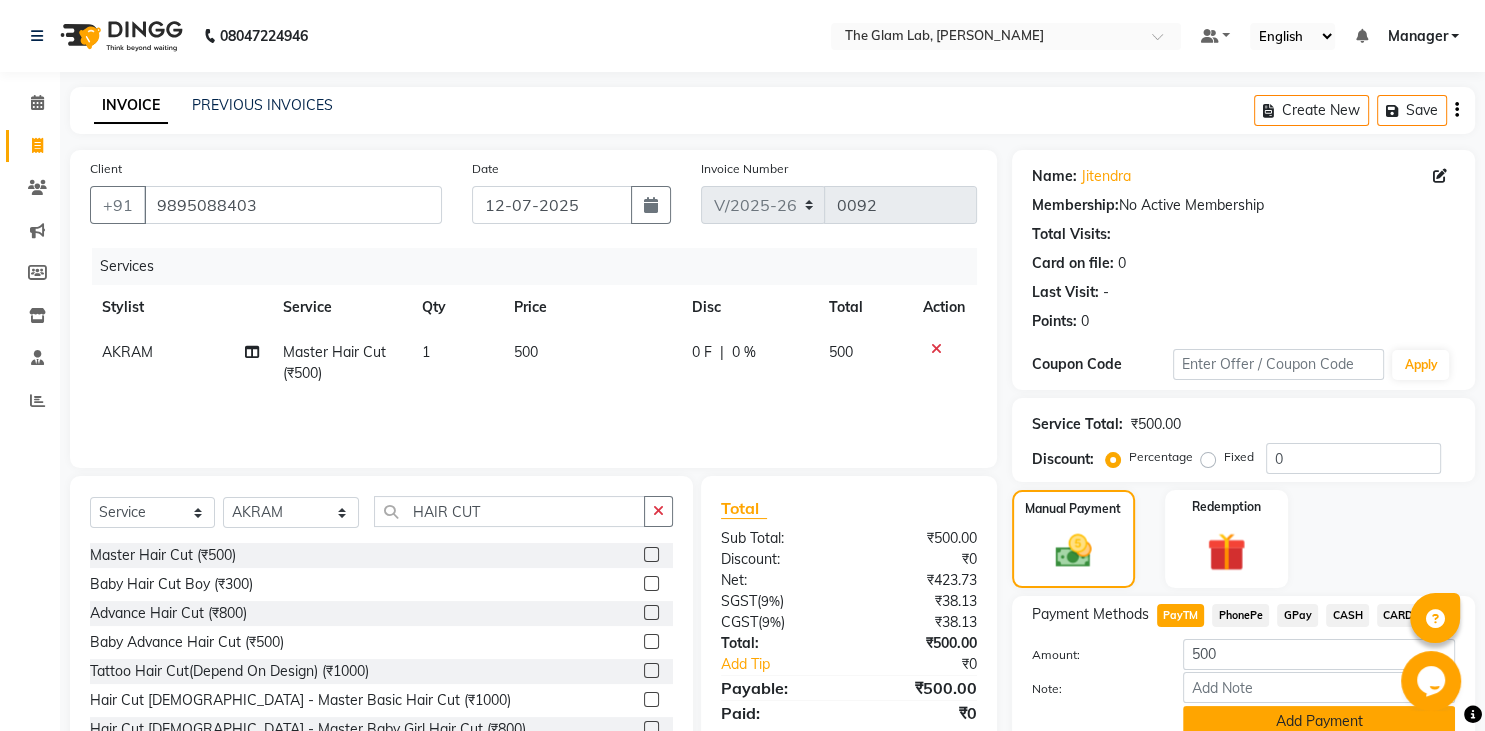 scroll, scrollTop: 108, scrollLeft: 0, axis: vertical 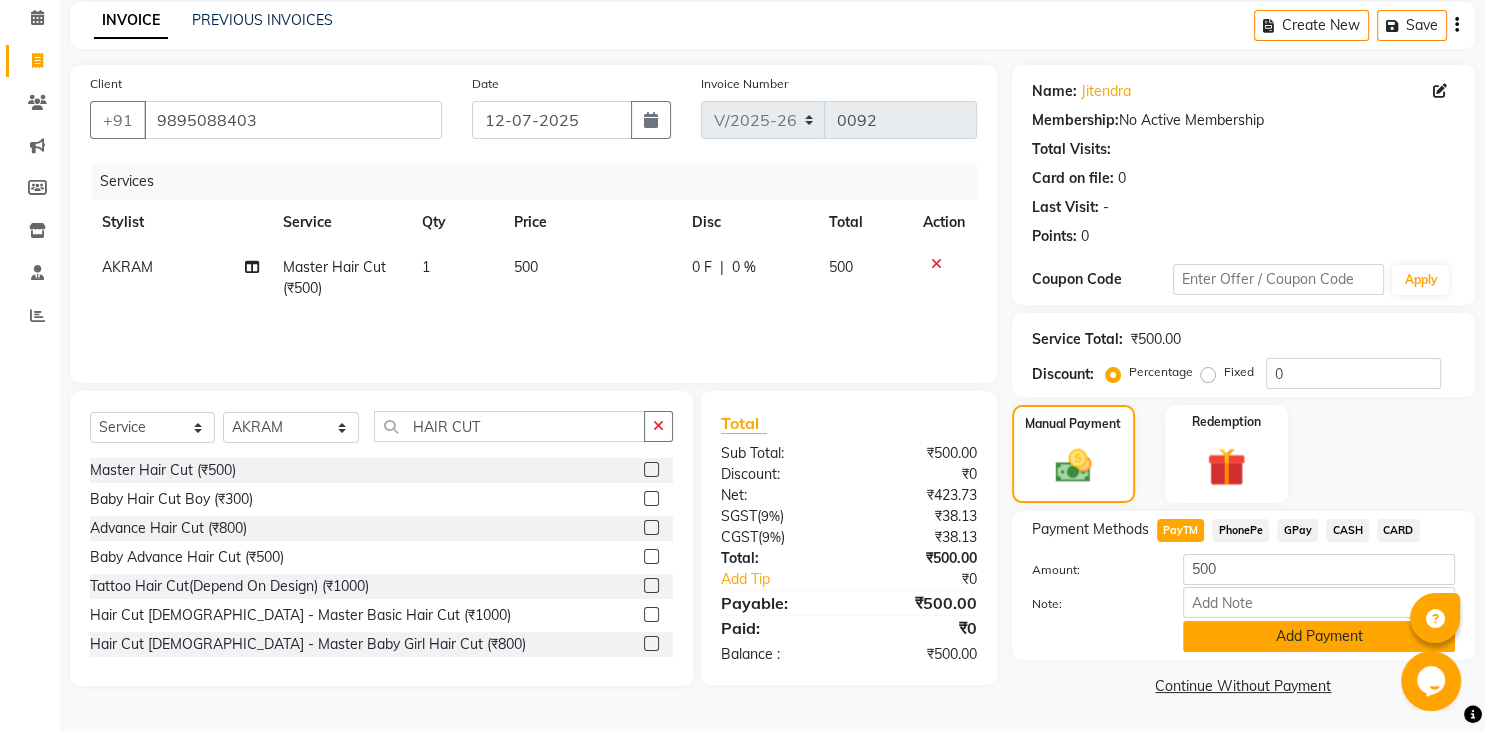 click on "Add Payment" 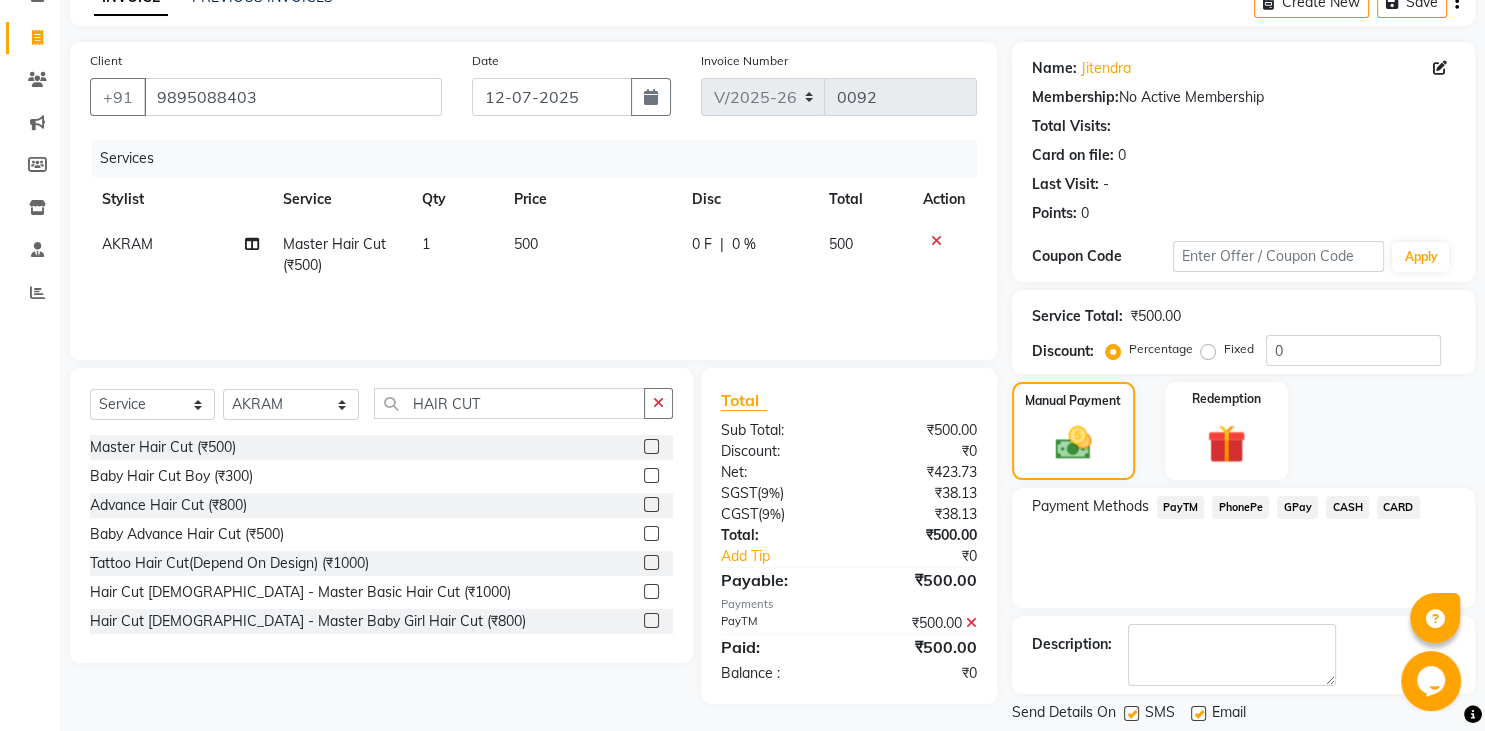 scroll, scrollTop: 190, scrollLeft: 0, axis: vertical 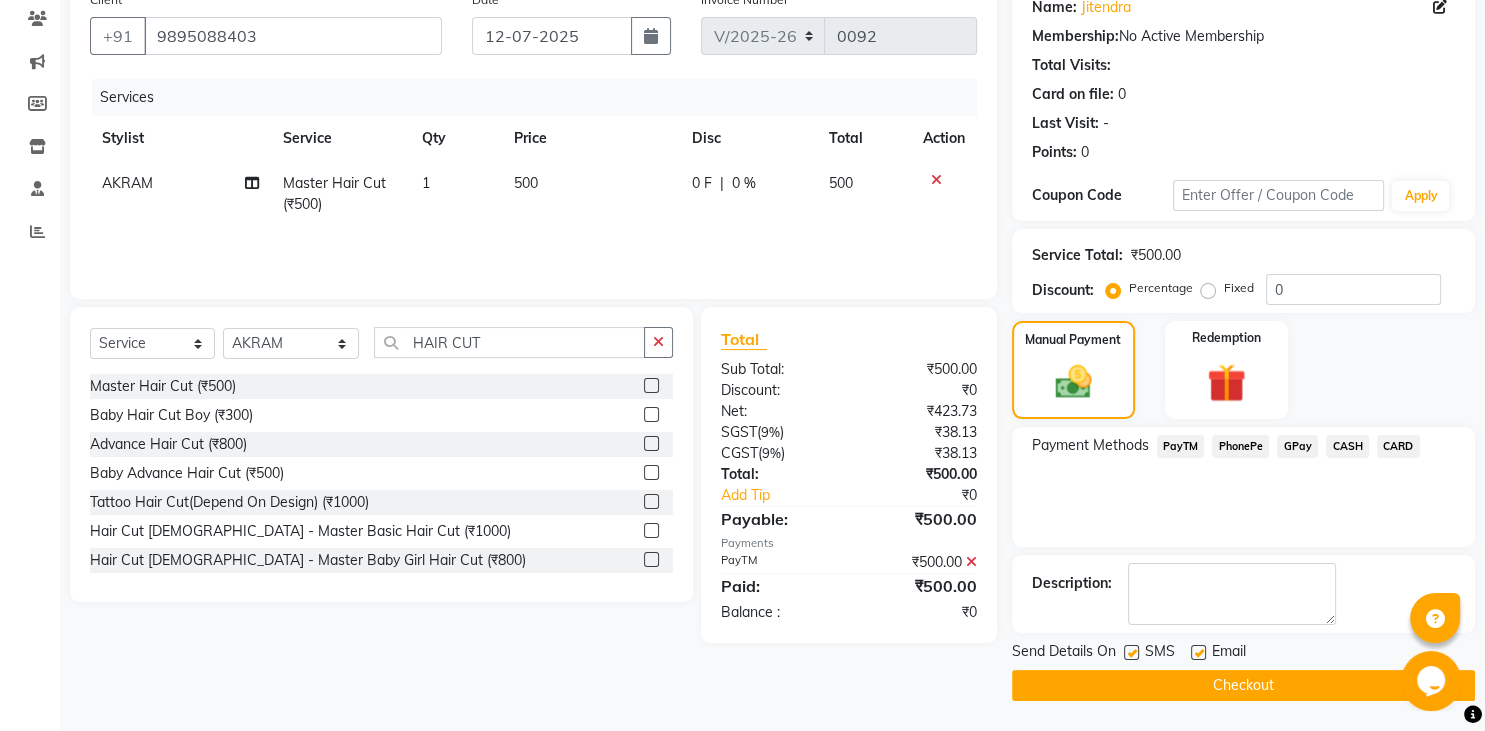 click 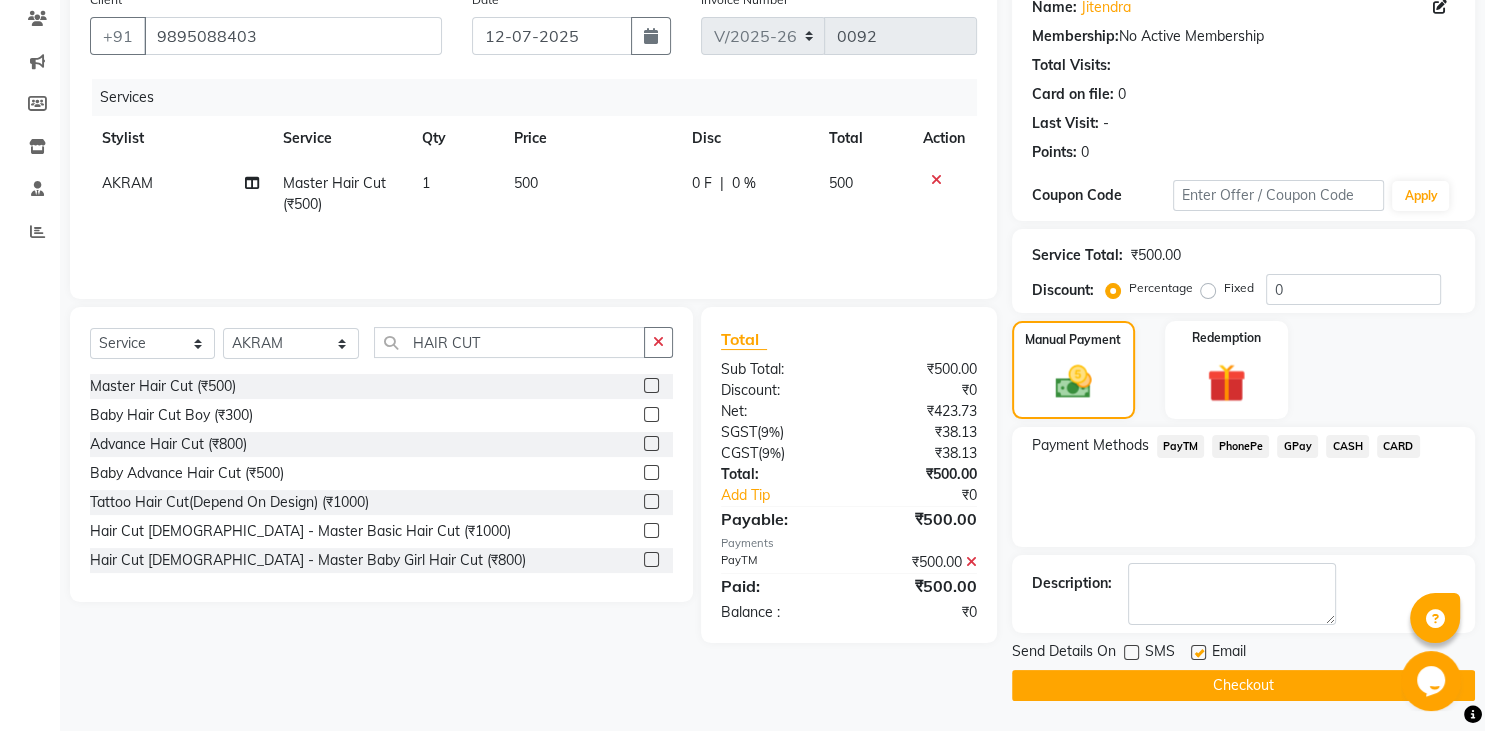 click 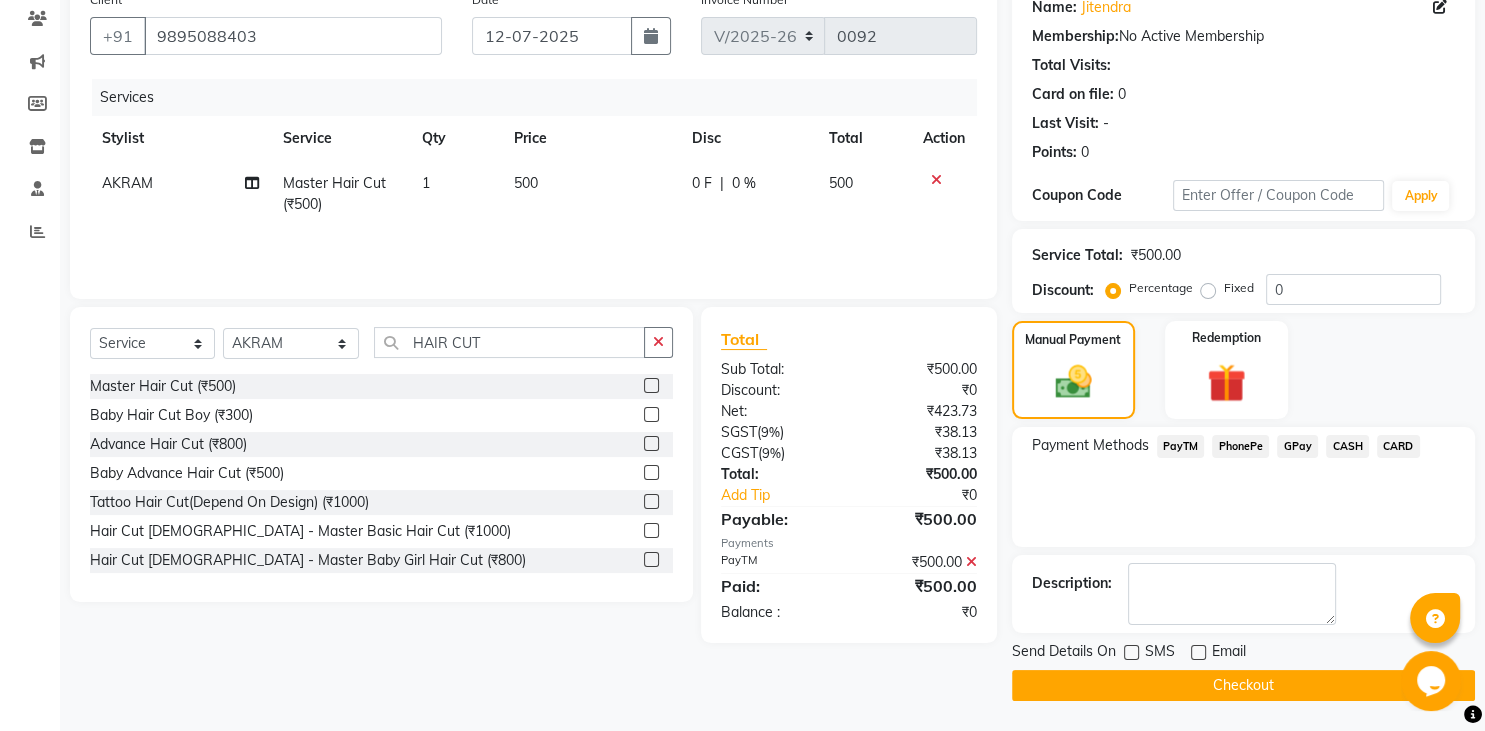 click on "Checkout" 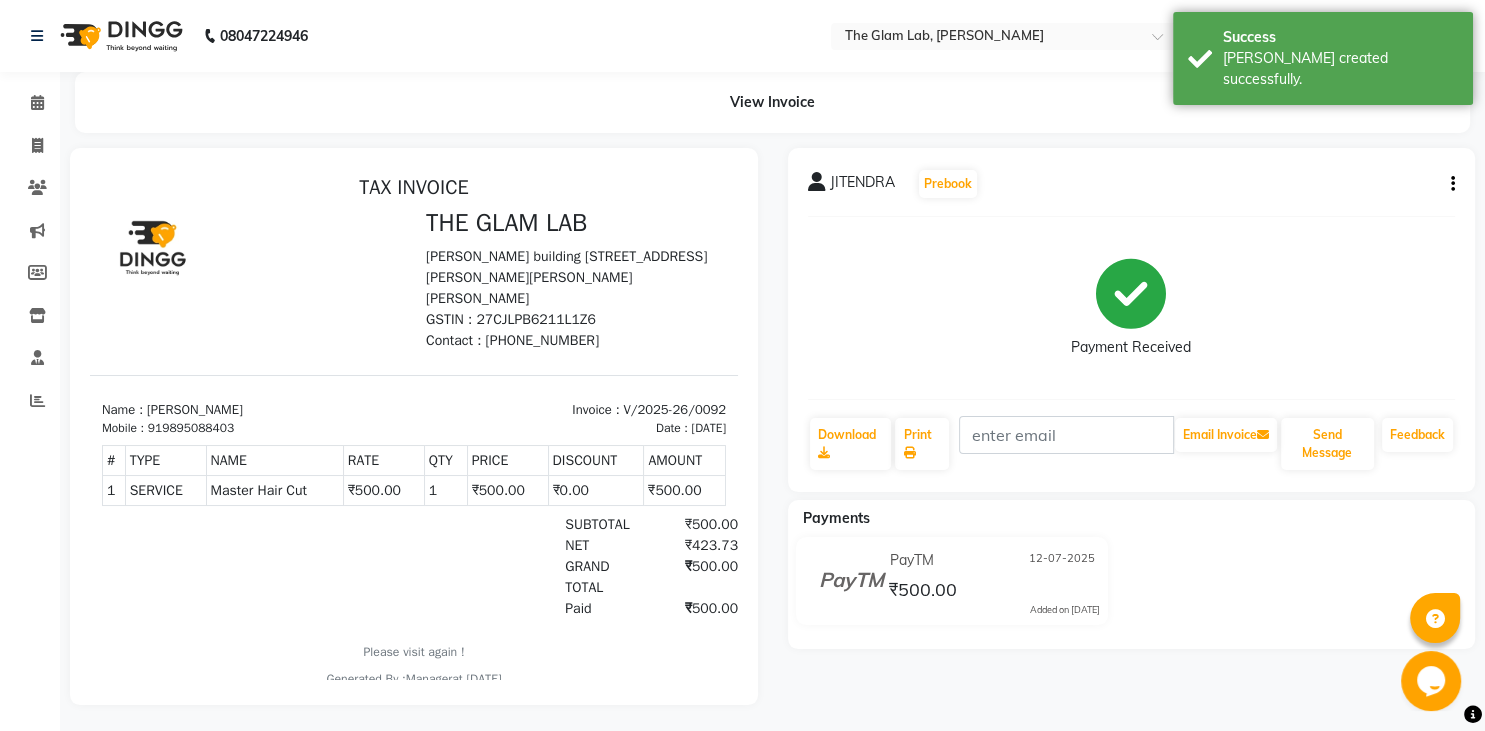 scroll, scrollTop: 0, scrollLeft: 0, axis: both 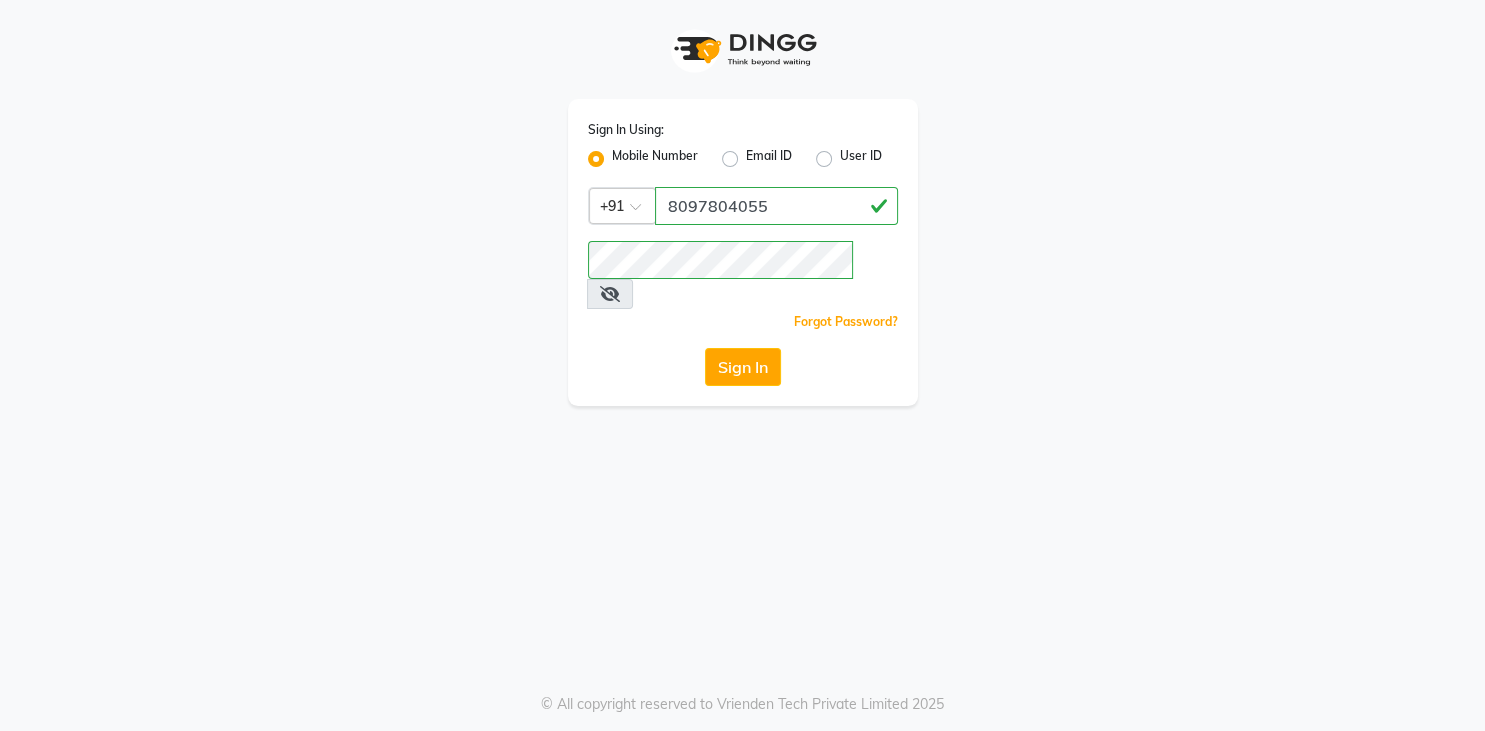 click on "Sign In" 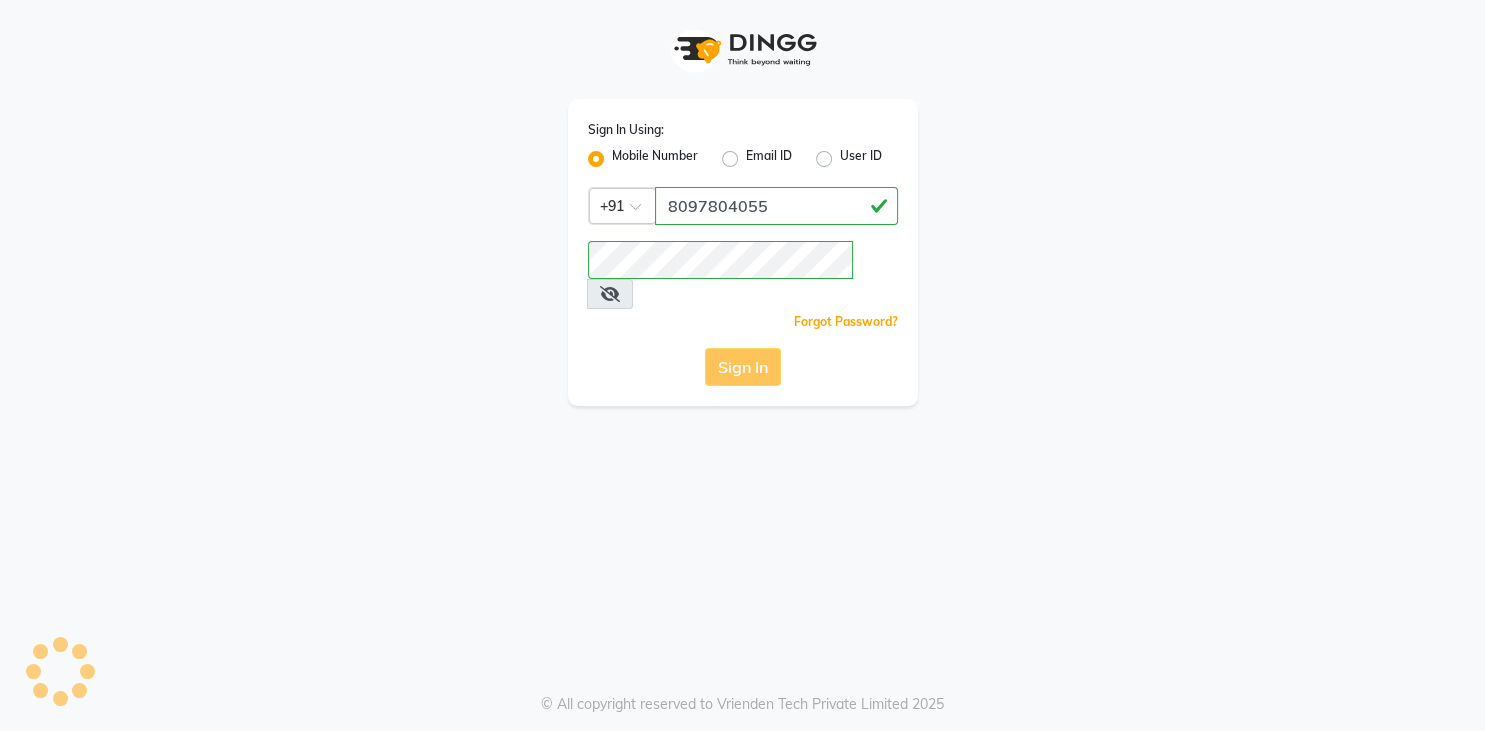 click on "Sign In" 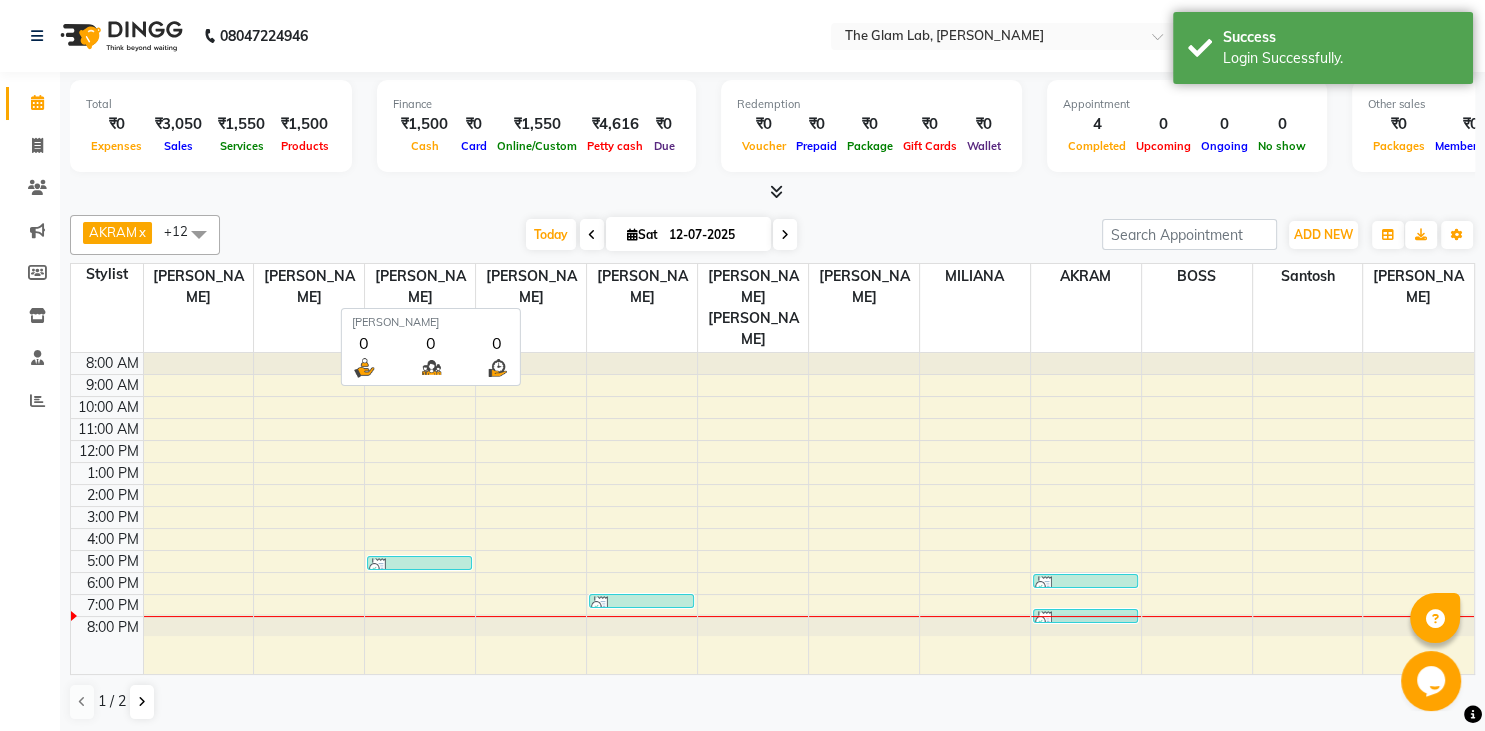 scroll, scrollTop: 0, scrollLeft: 0, axis: both 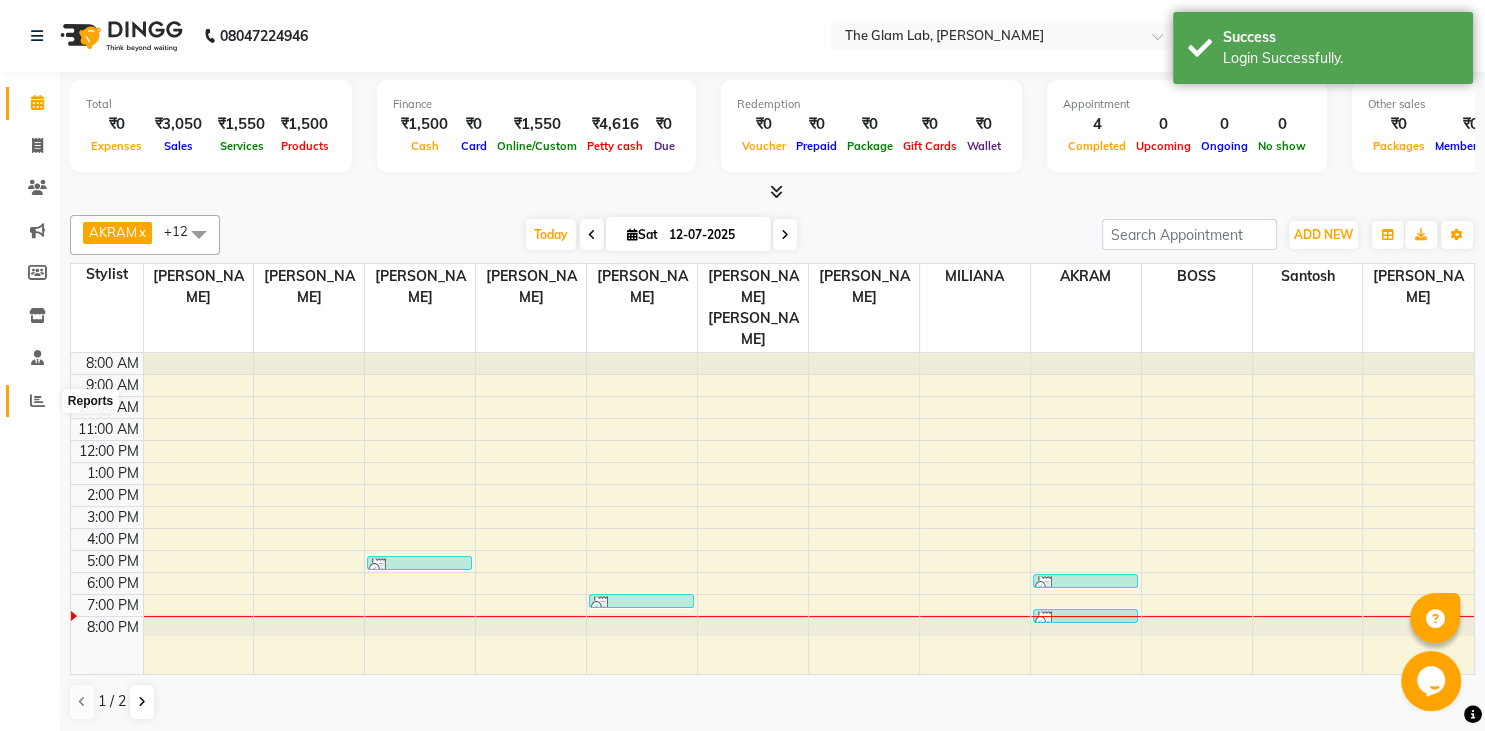 click 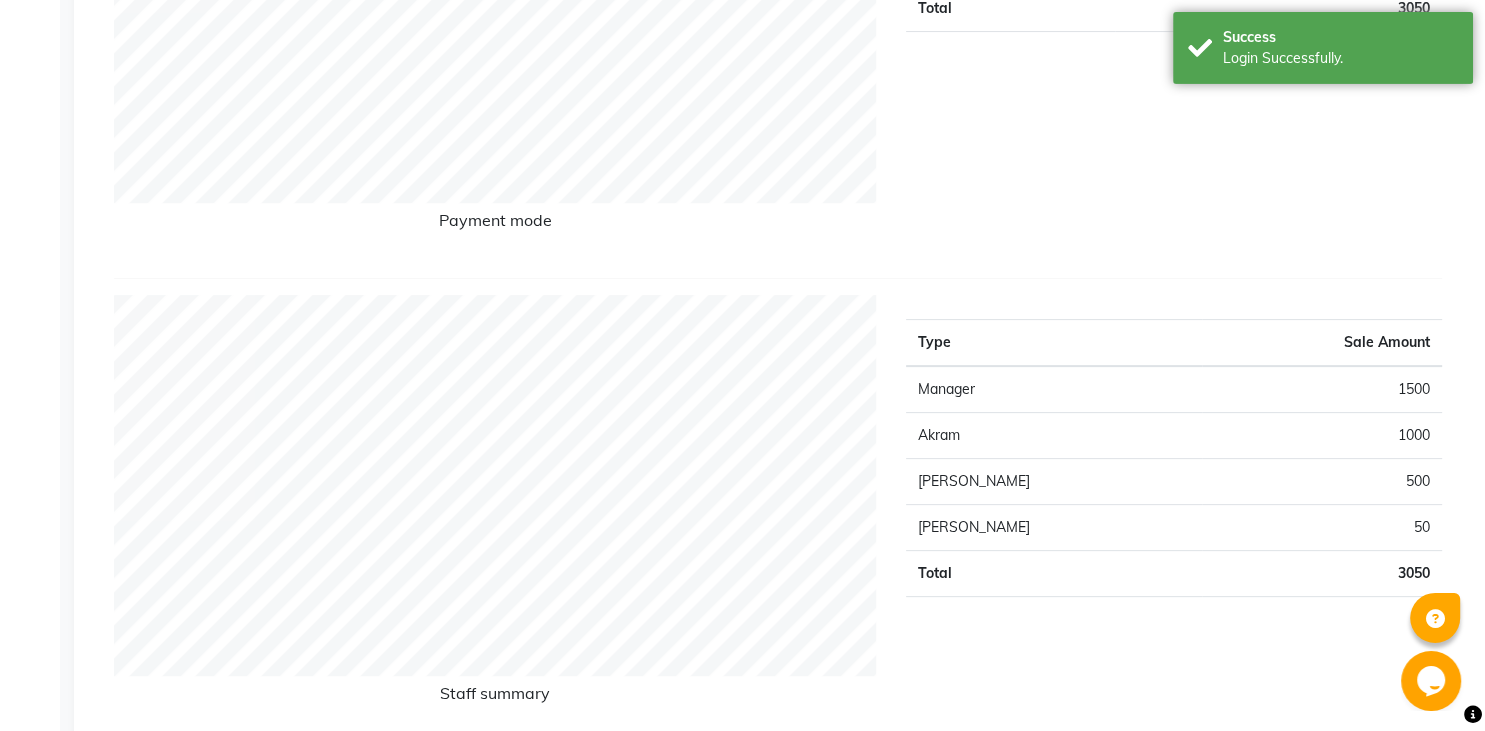 scroll, scrollTop: 616, scrollLeft: 0, axis: vertical 